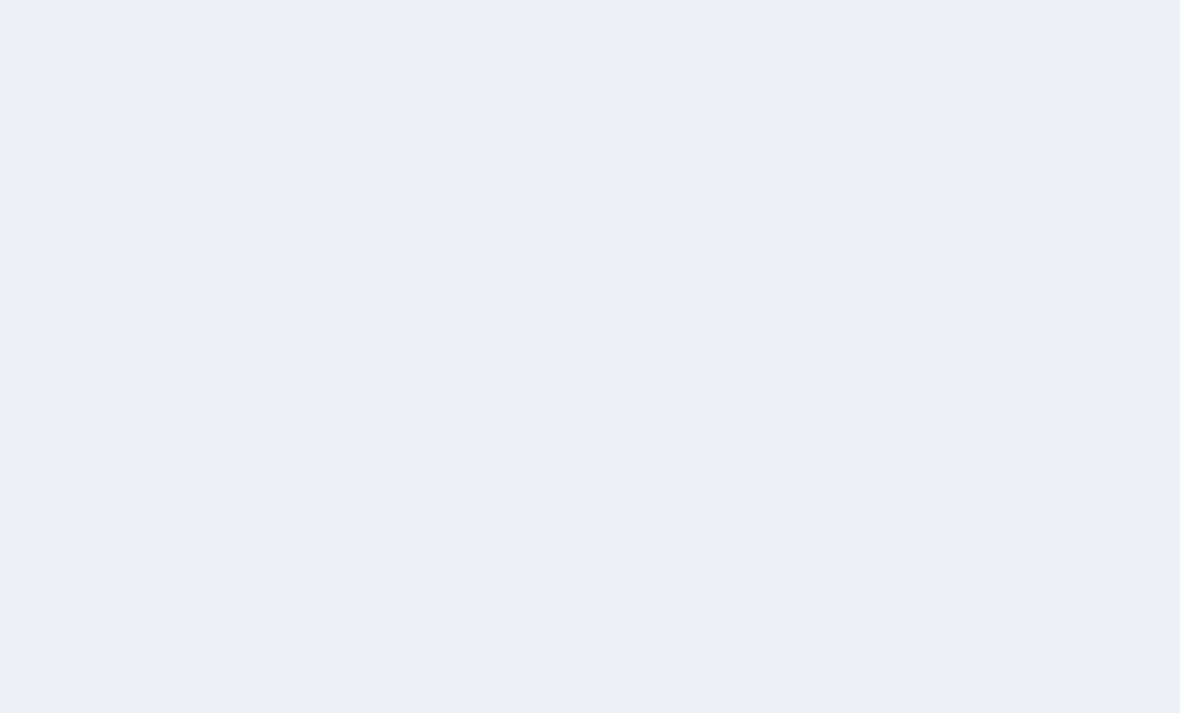 scroll, scrollTop: 0, scrollLeft: 0, axis: both 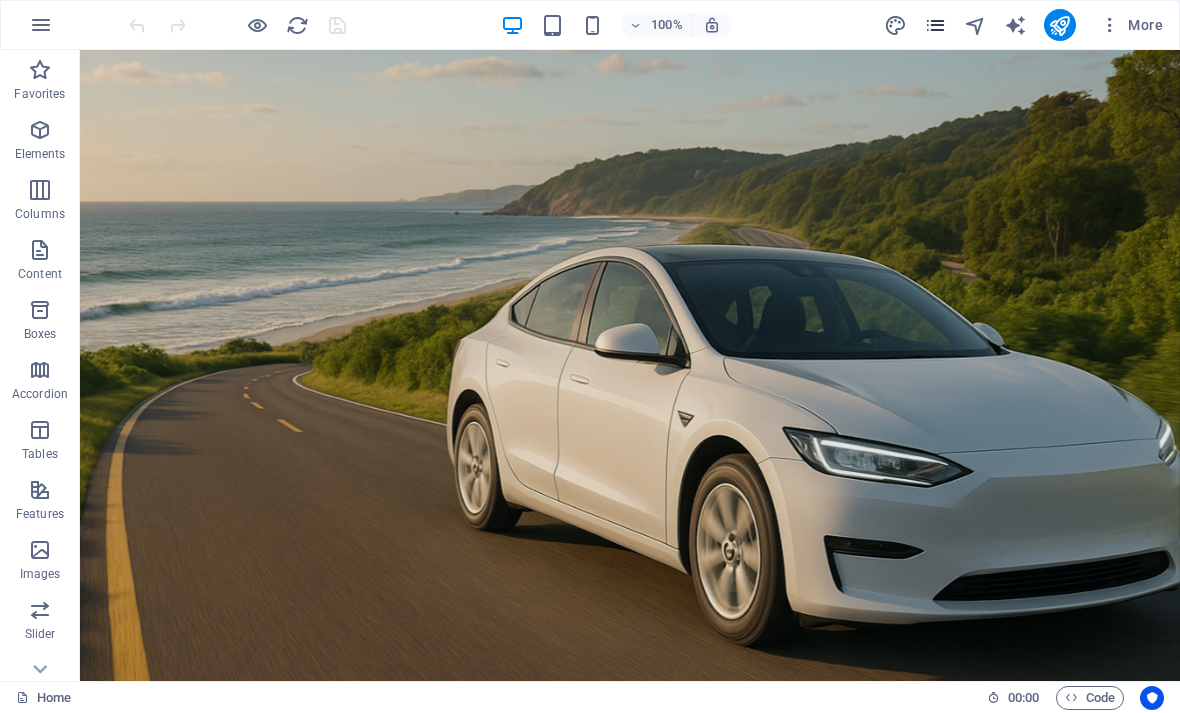 click at bounding box center [935, 25] 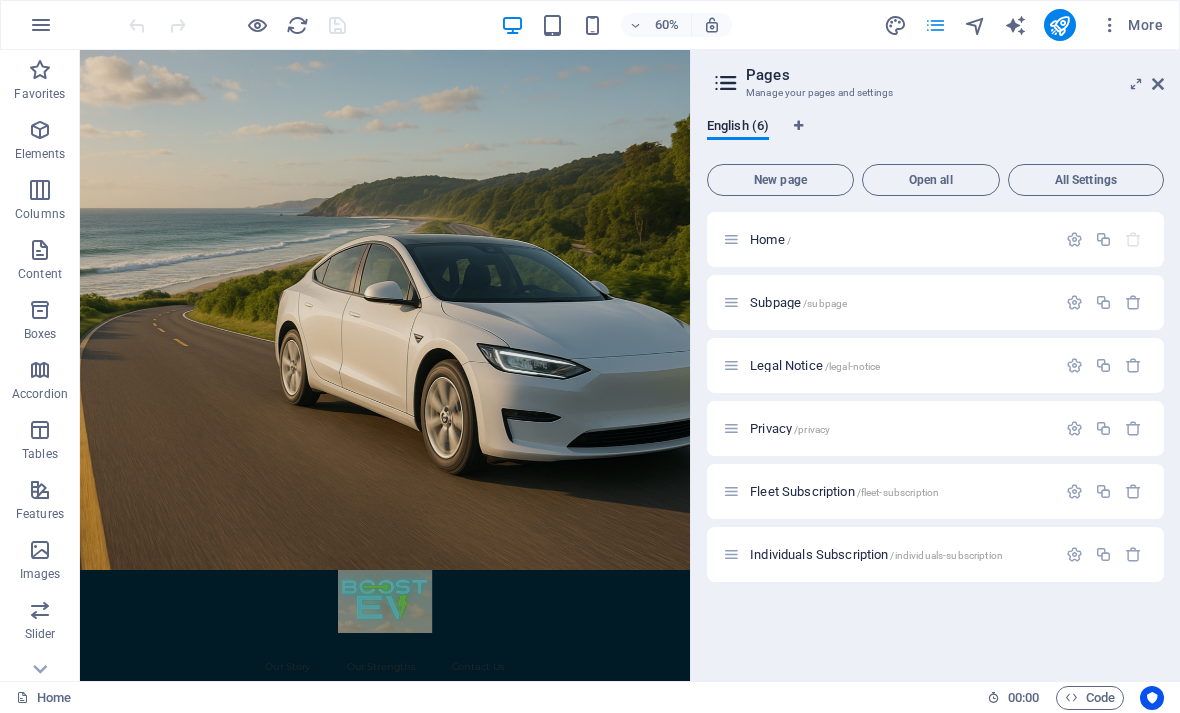 scroll, scrollTop: 58, scrollLeft: 0, axis: vertical 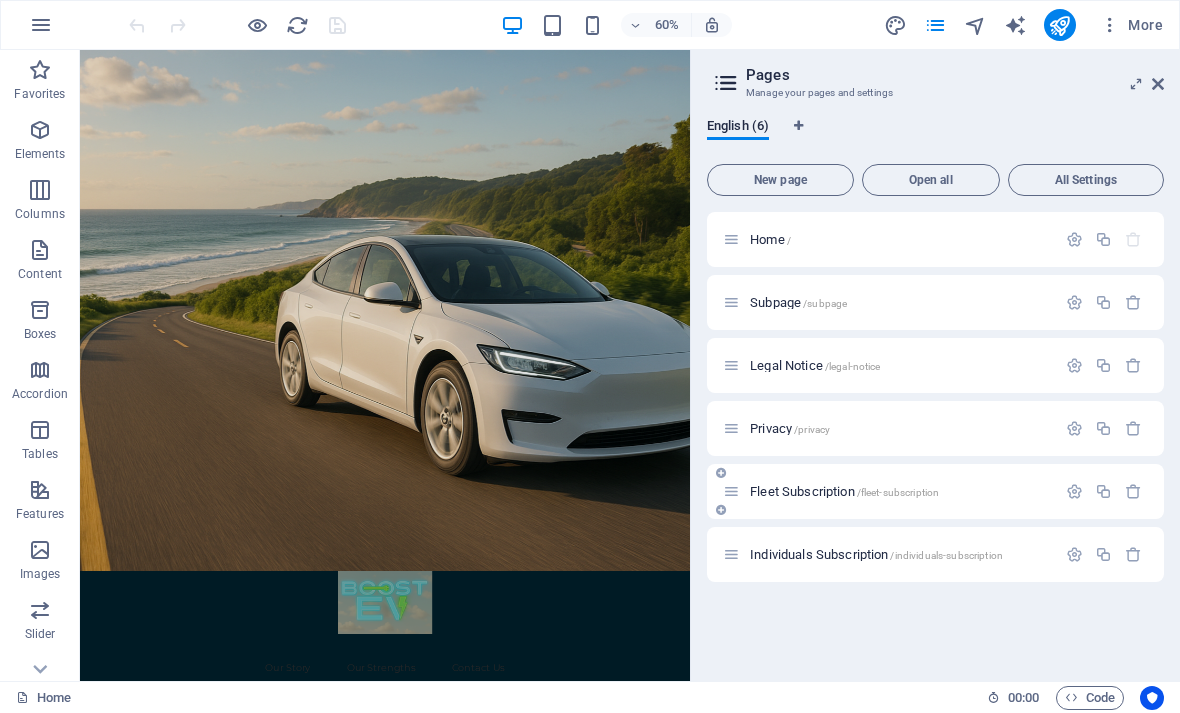click on "Fleet Subscription /fleet-subscription" at bounding box center (844, 491) 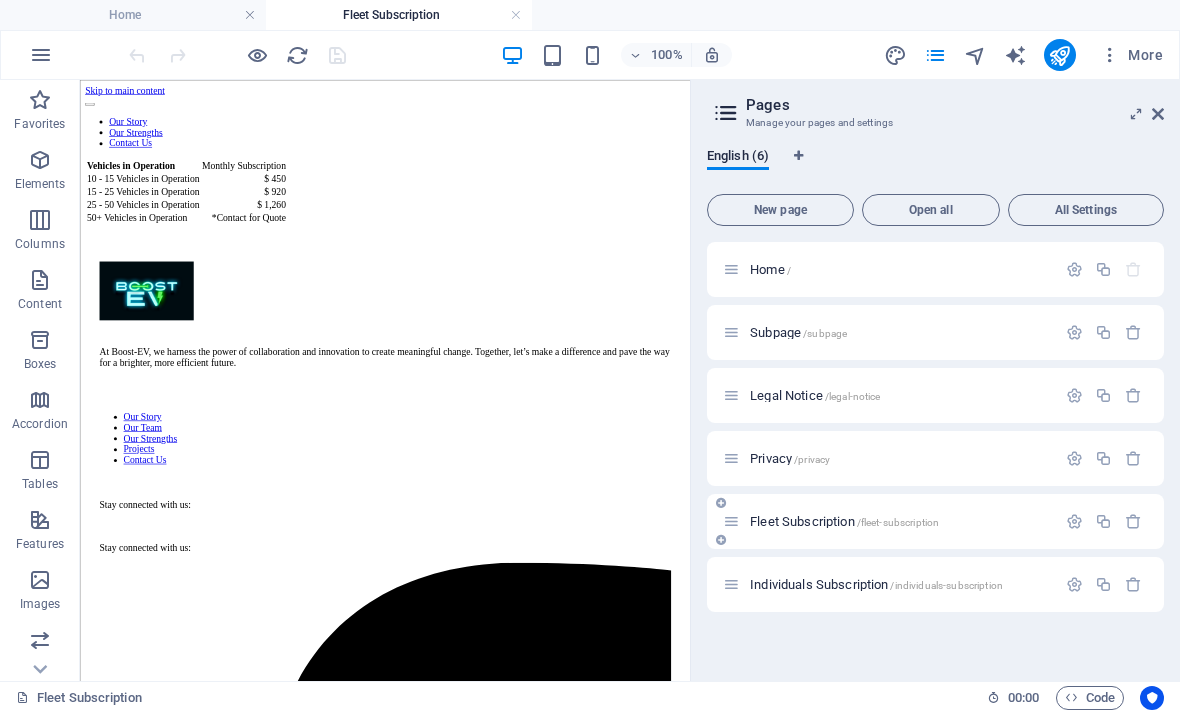 scroll, scrollTop: 0, scrollLeft: 0, axis: both 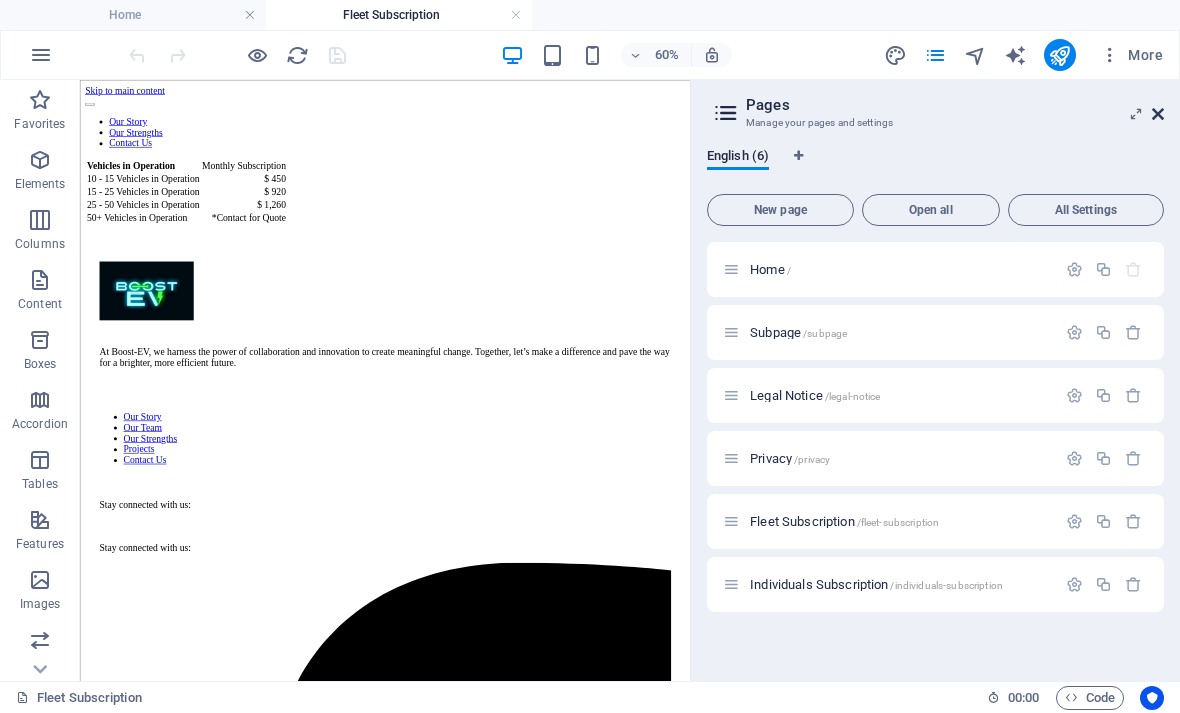 click at bounding box center [1158, 114] 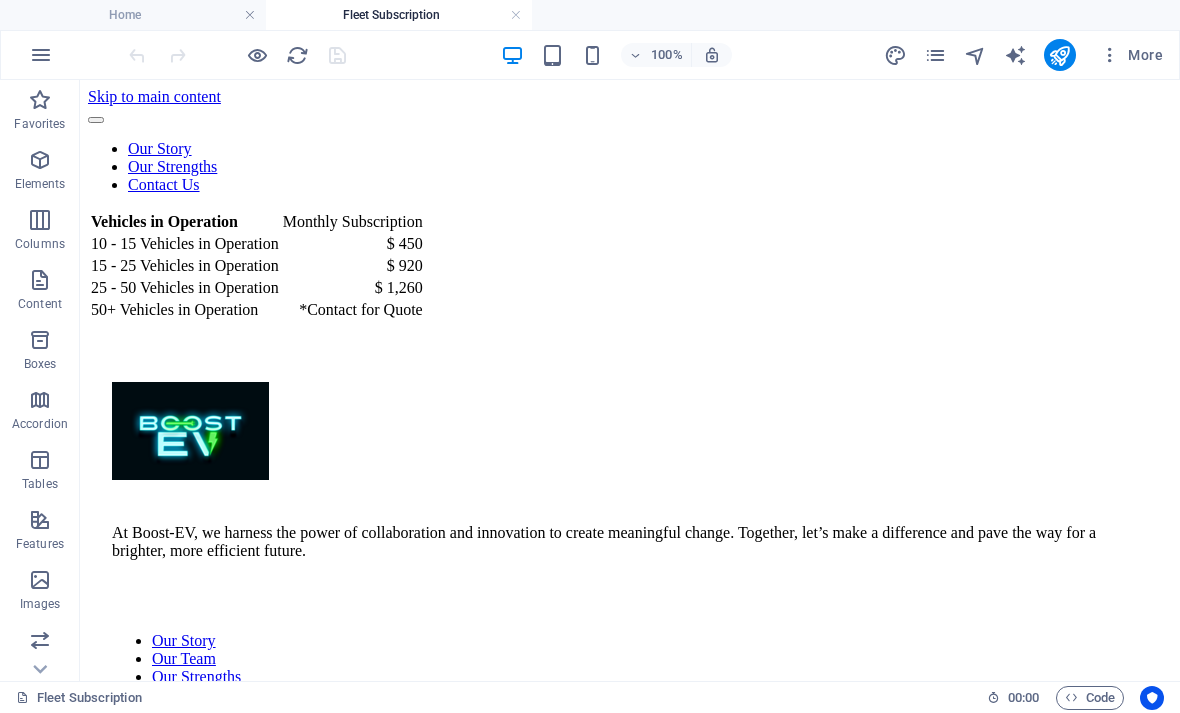 scroll, scrollTop: 0, scrollLeft: 0, axis: both 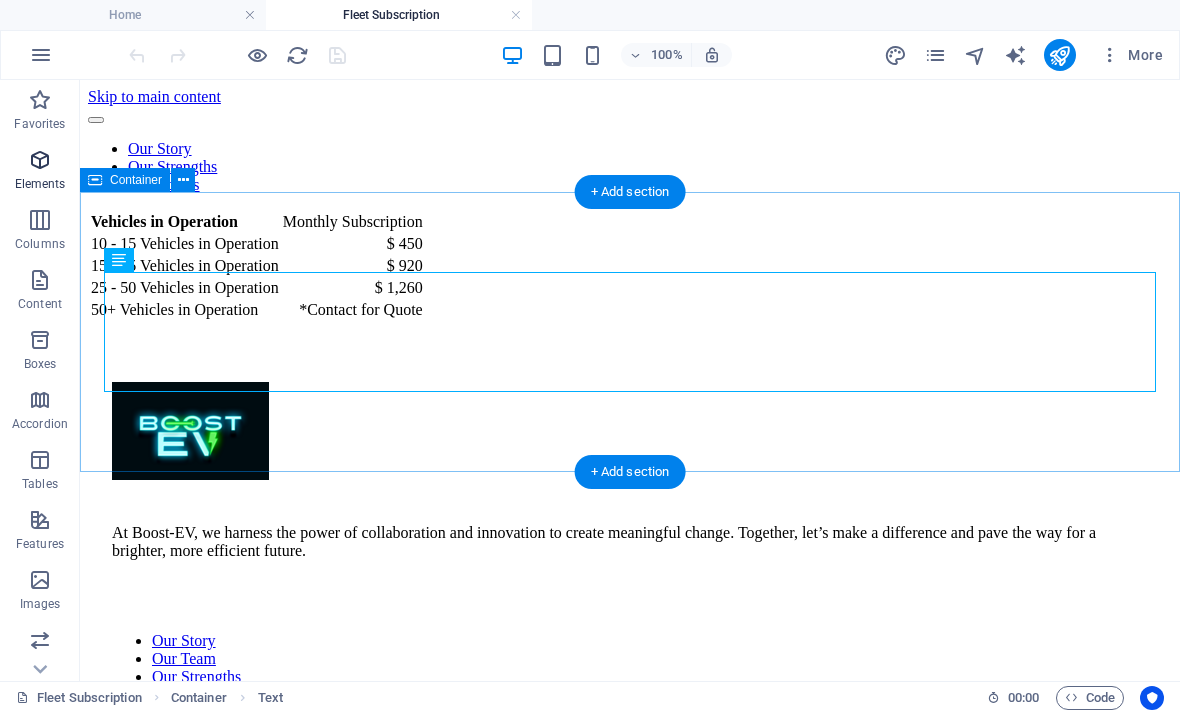 click on "Elements" at bounding box center (40, 184) 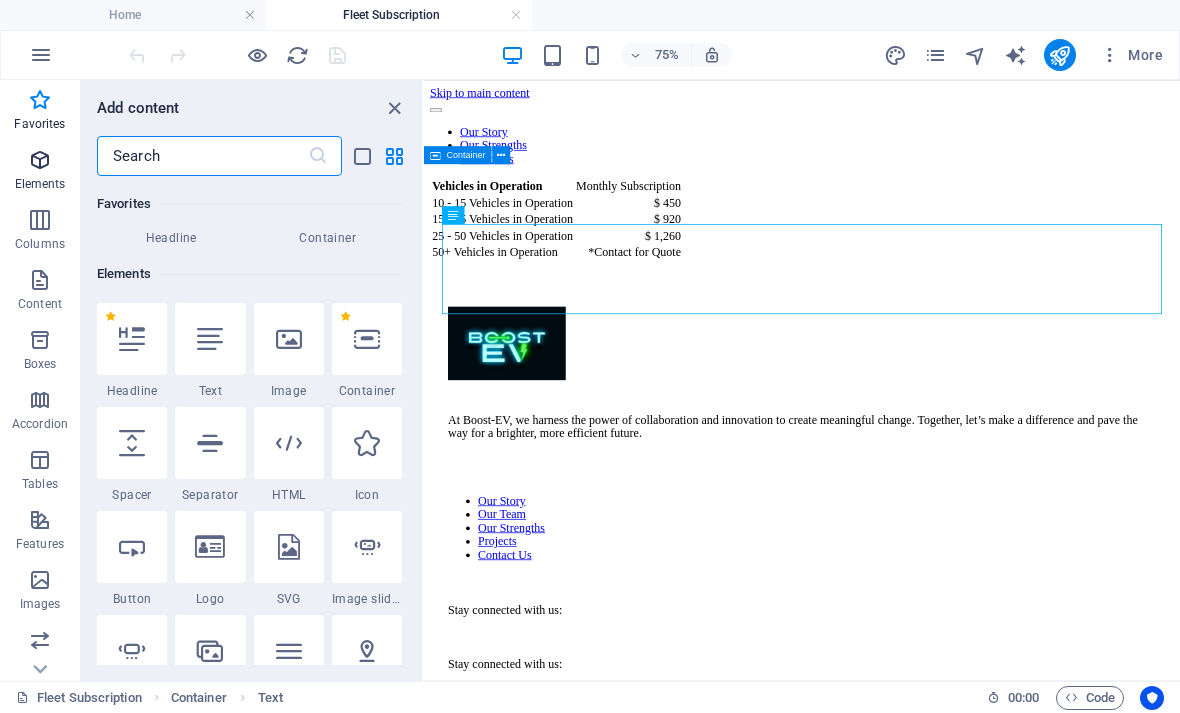 scroll, scrollTop: 325, scrollLeft: 0, axis: vertical 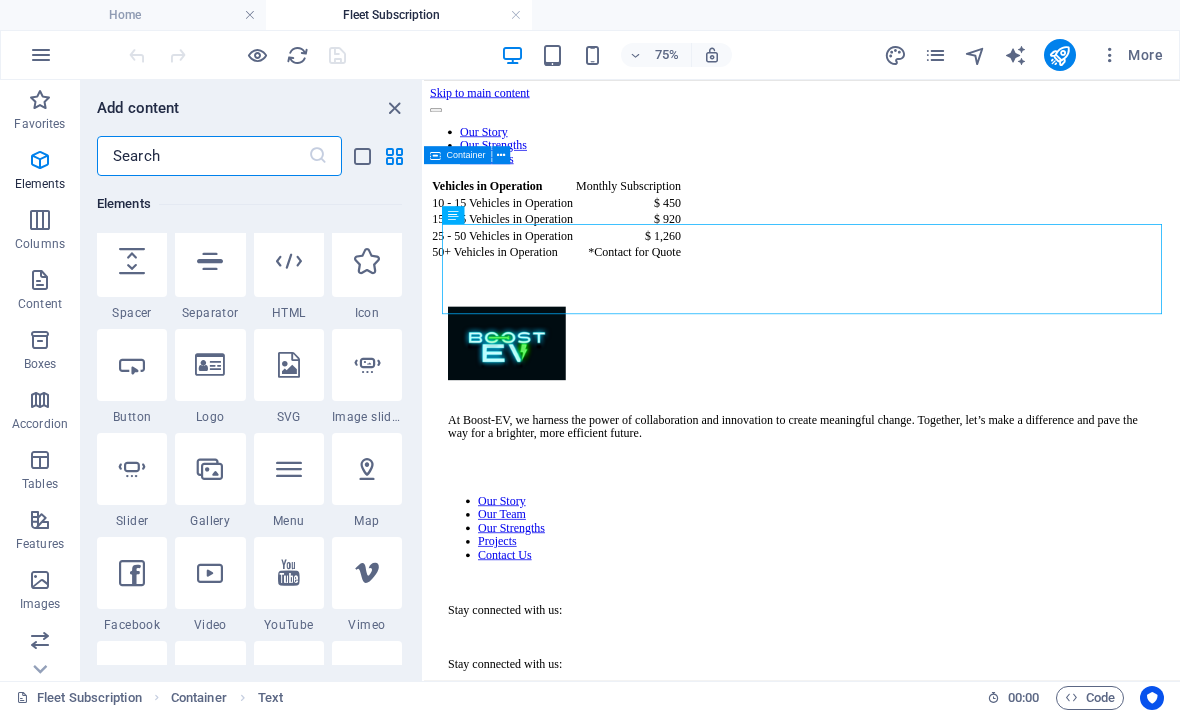 click at bounding box center [202, 156] 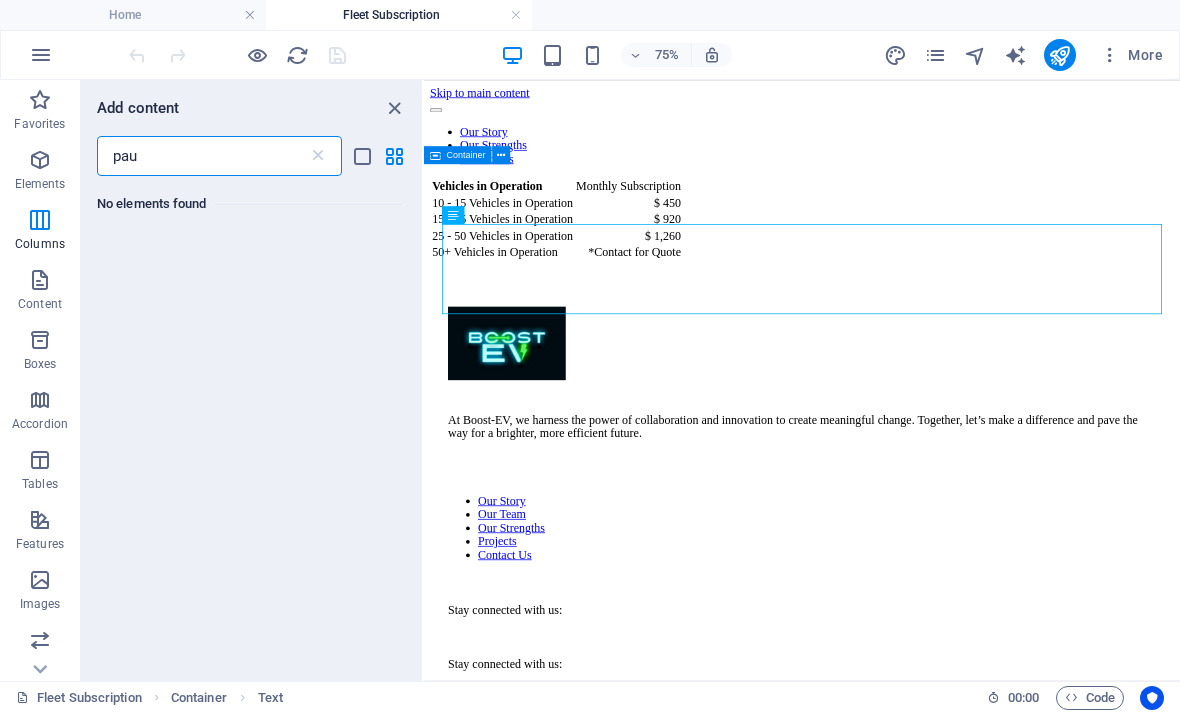 scroll, scrollTop: 0, scrollLeft: 0, axis: both 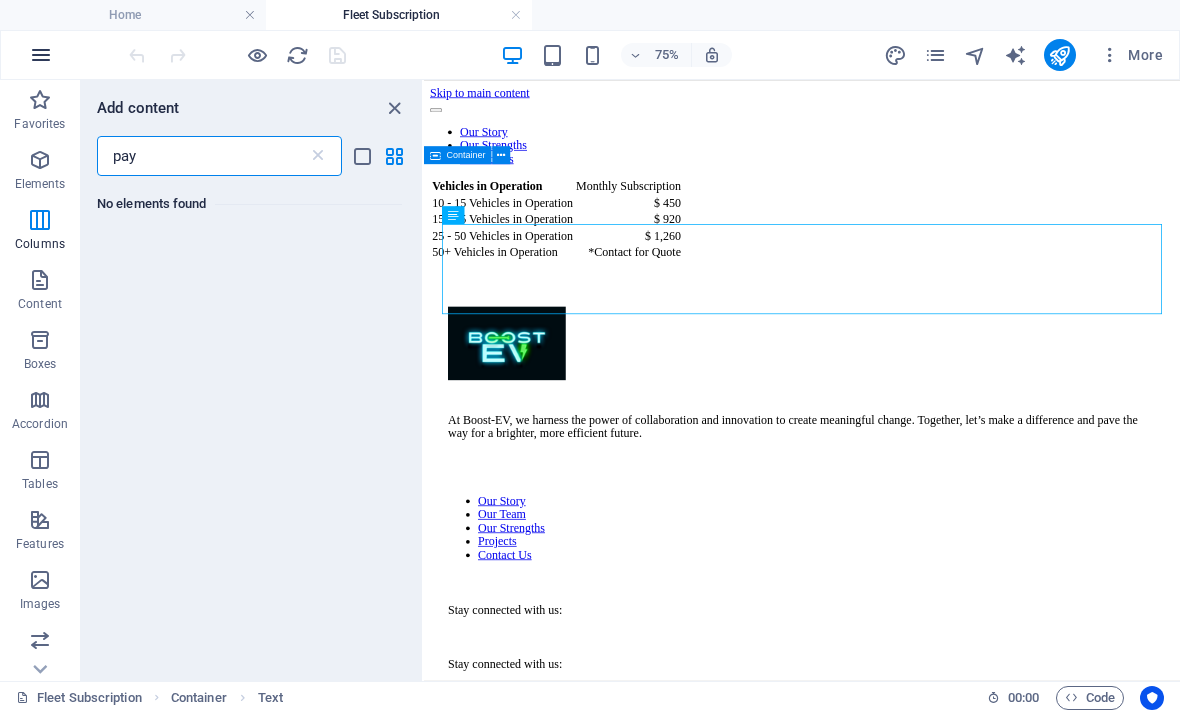 type on "pay" 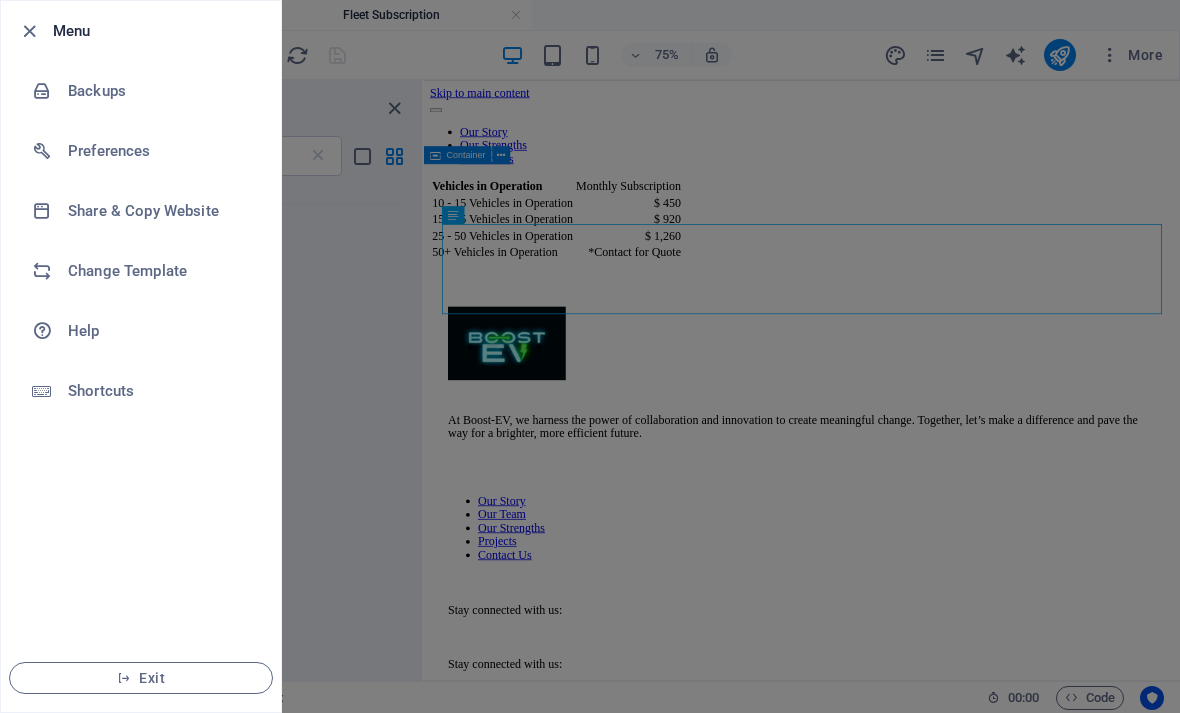 click at bounding box center [590, 356] 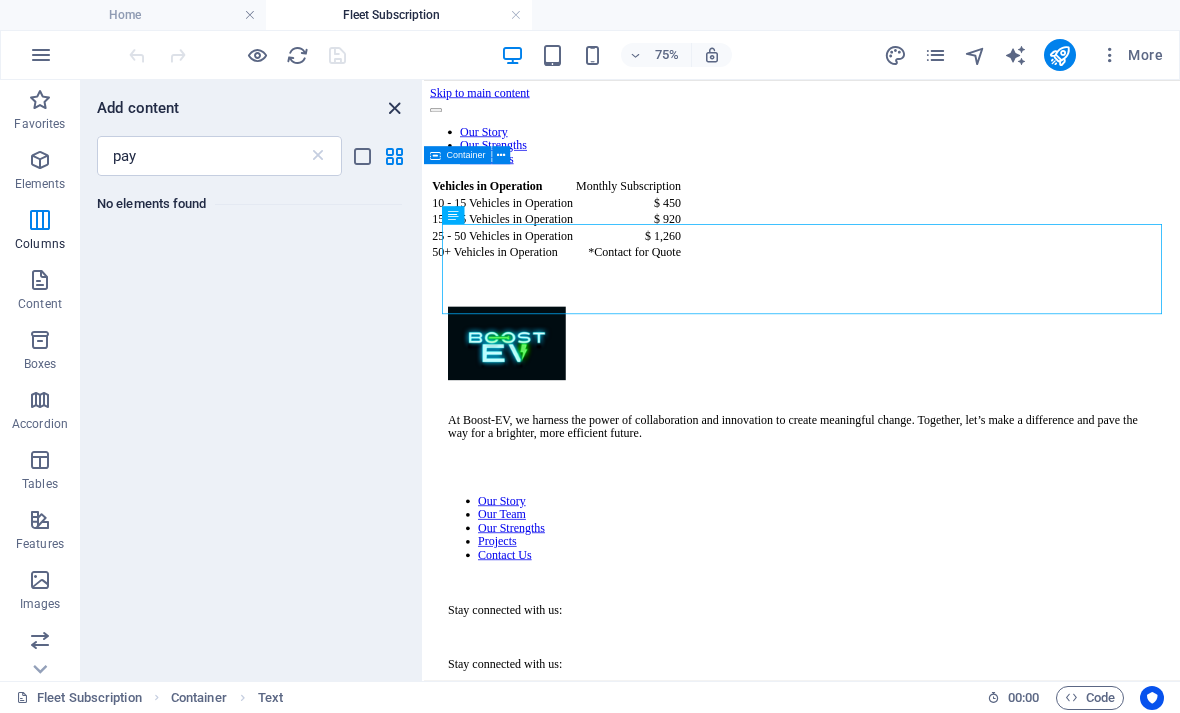 click at bounding box center (394, 108) 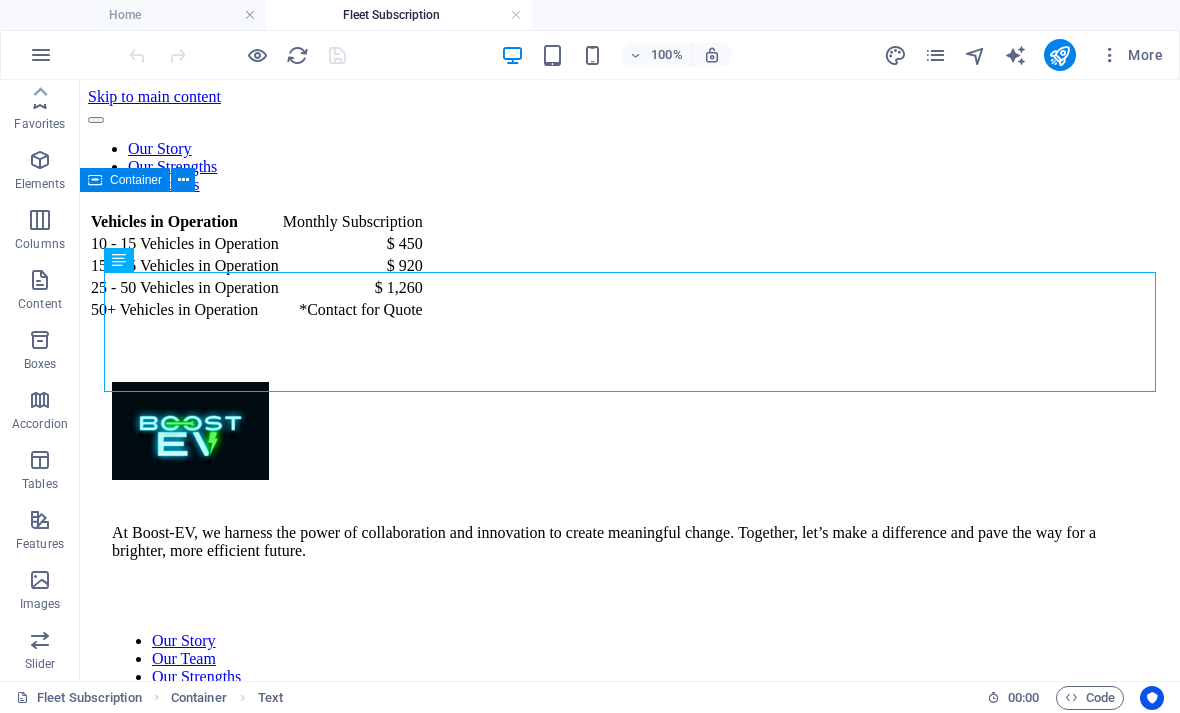 scroll, scrollTop: -1, scrollLeft: 0, axis: vertical 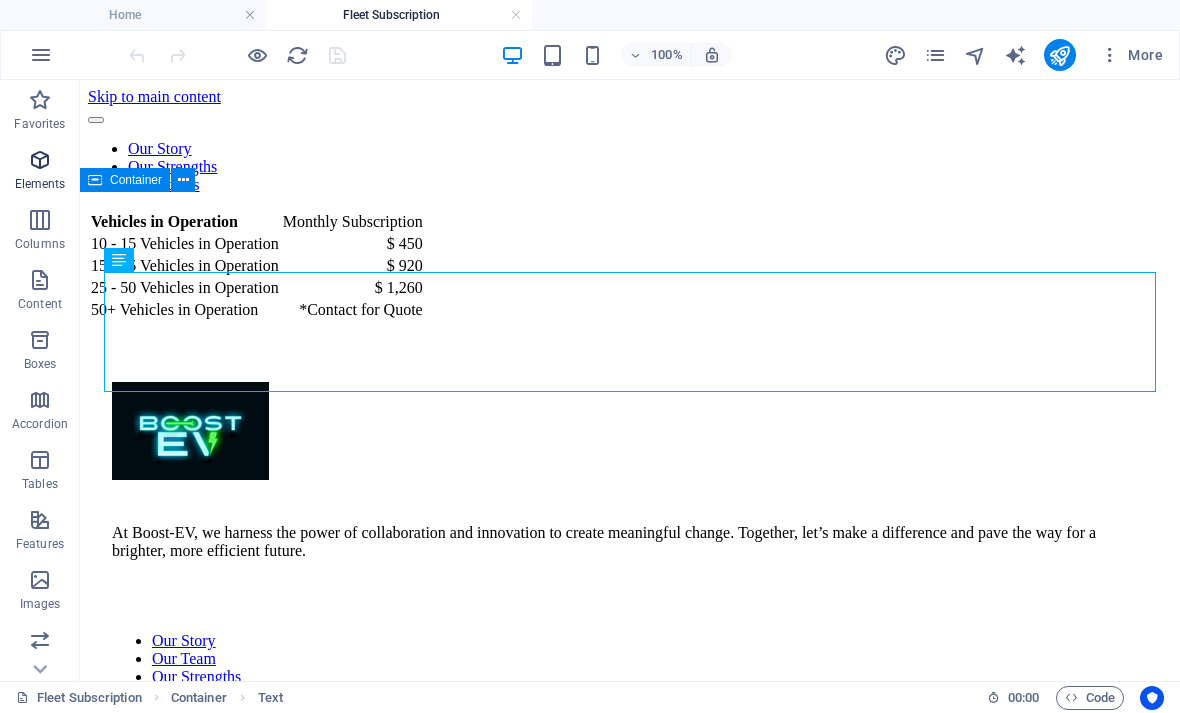 click on "Elements" at bounding box center [40, 172] 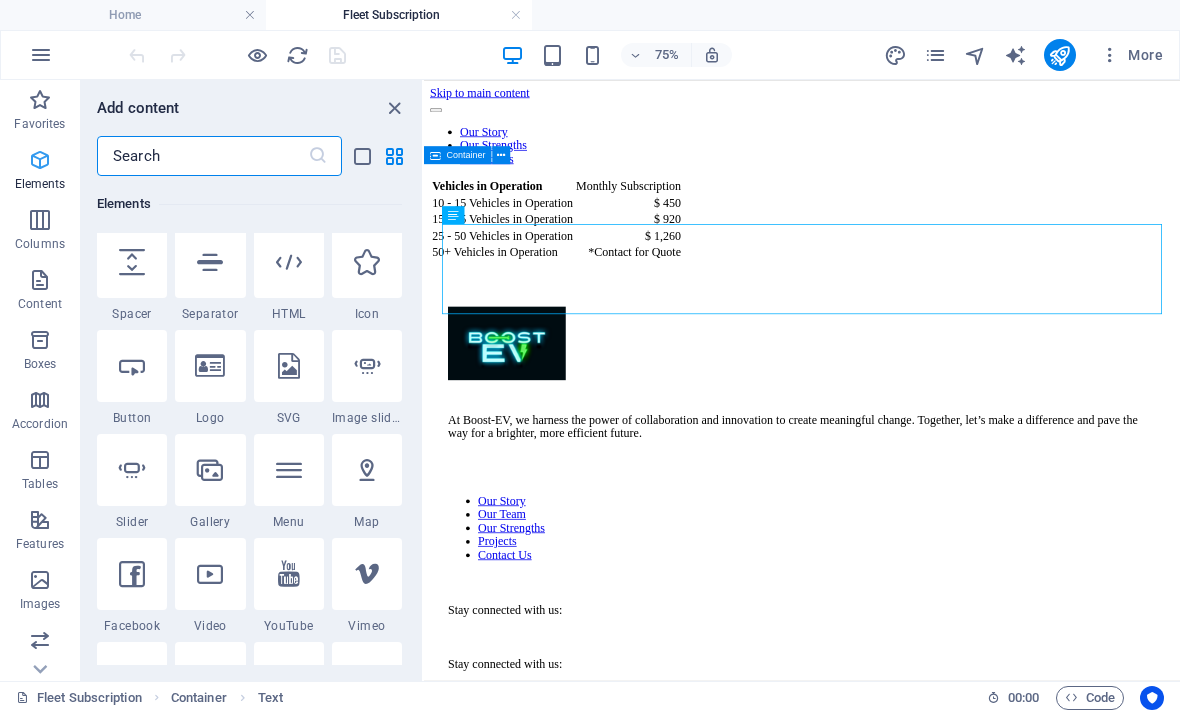 scroll, scrollTop: 320, scrollLeft: 0, axis: vertical 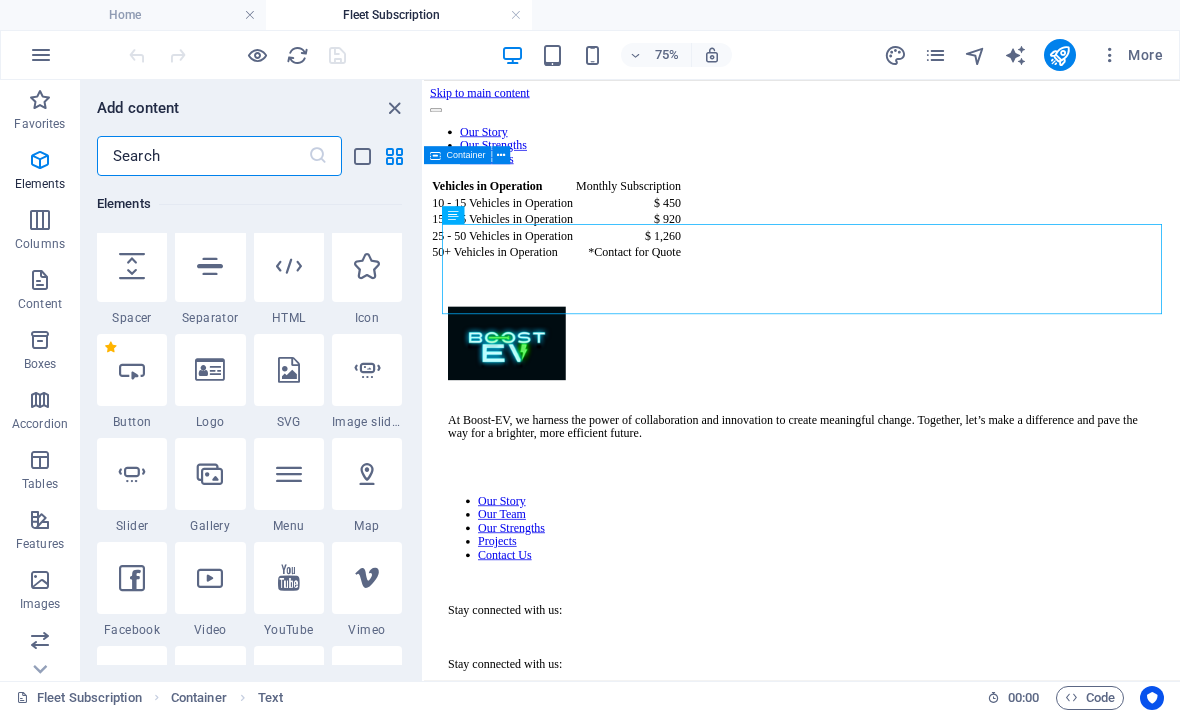 click on "1 Star" at bounding box center [110, 347] 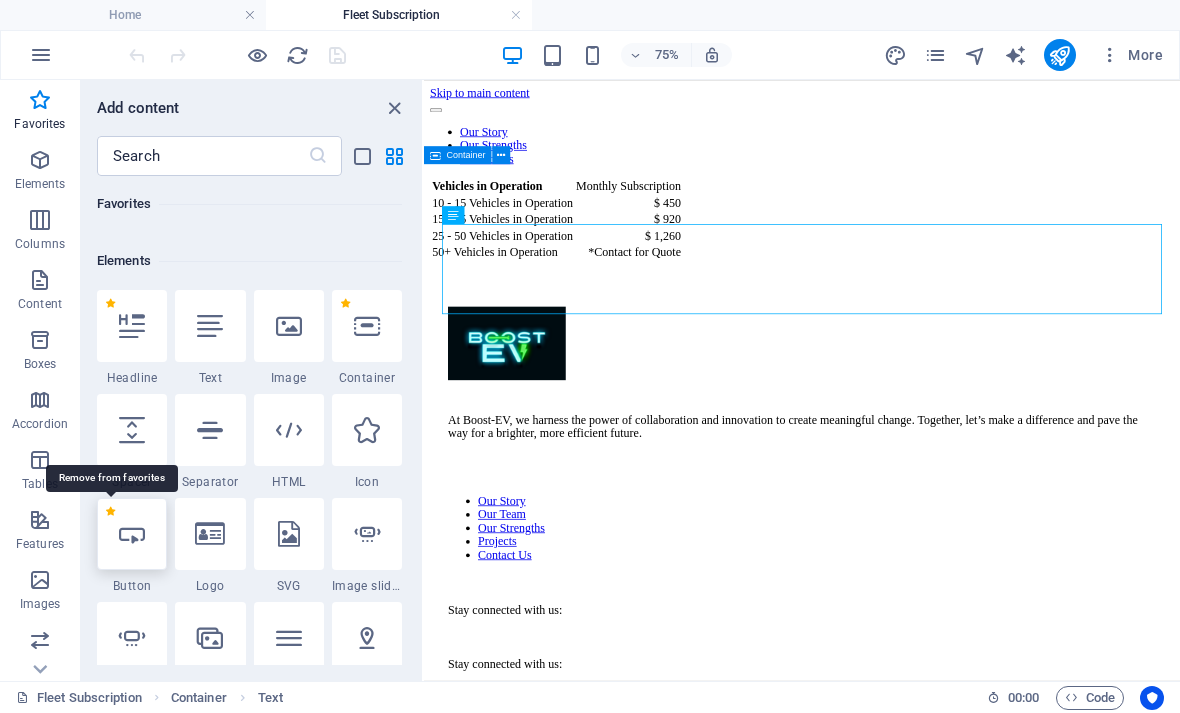 click at bounding box center (132, 534) 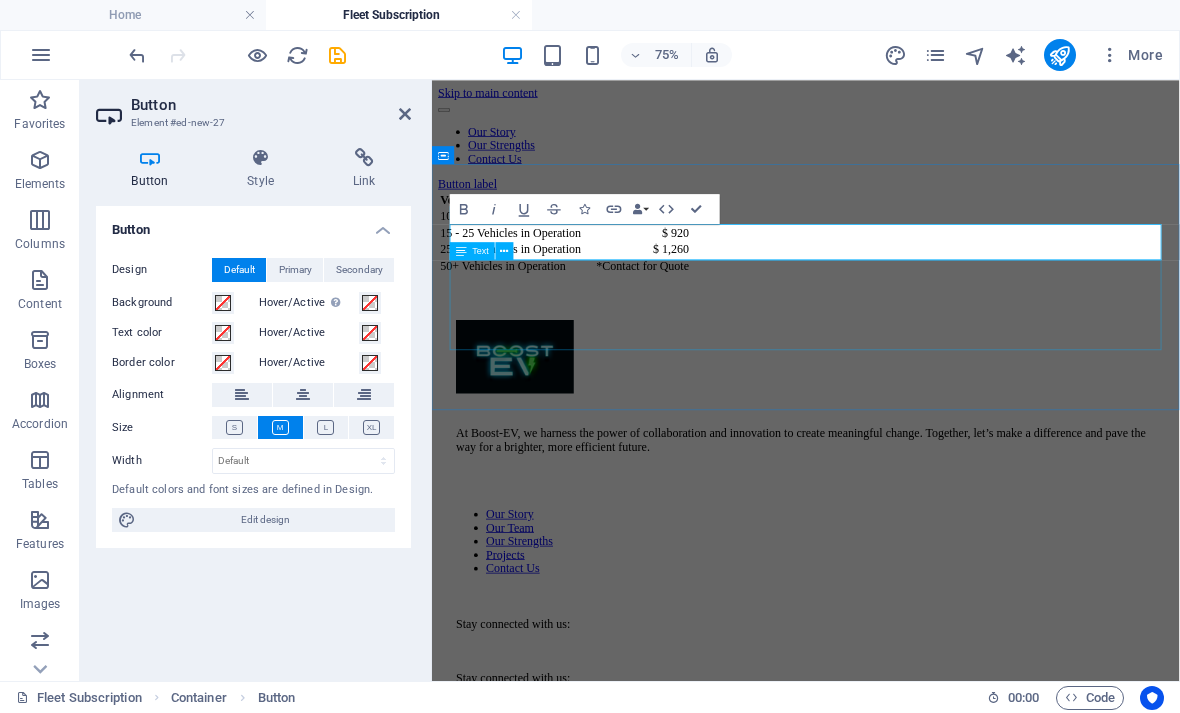 click on "Vehicles in Operation  Monthly Subscription 10 - 15 Vehicles in Operation $ 450 15 - 25 Vehicles in Operation $ 920 25 - 50 Vehicles in Operation $ 1,260 50+ Vehicles in Operation *Contact for Quote" at bounding box center (930, 284) 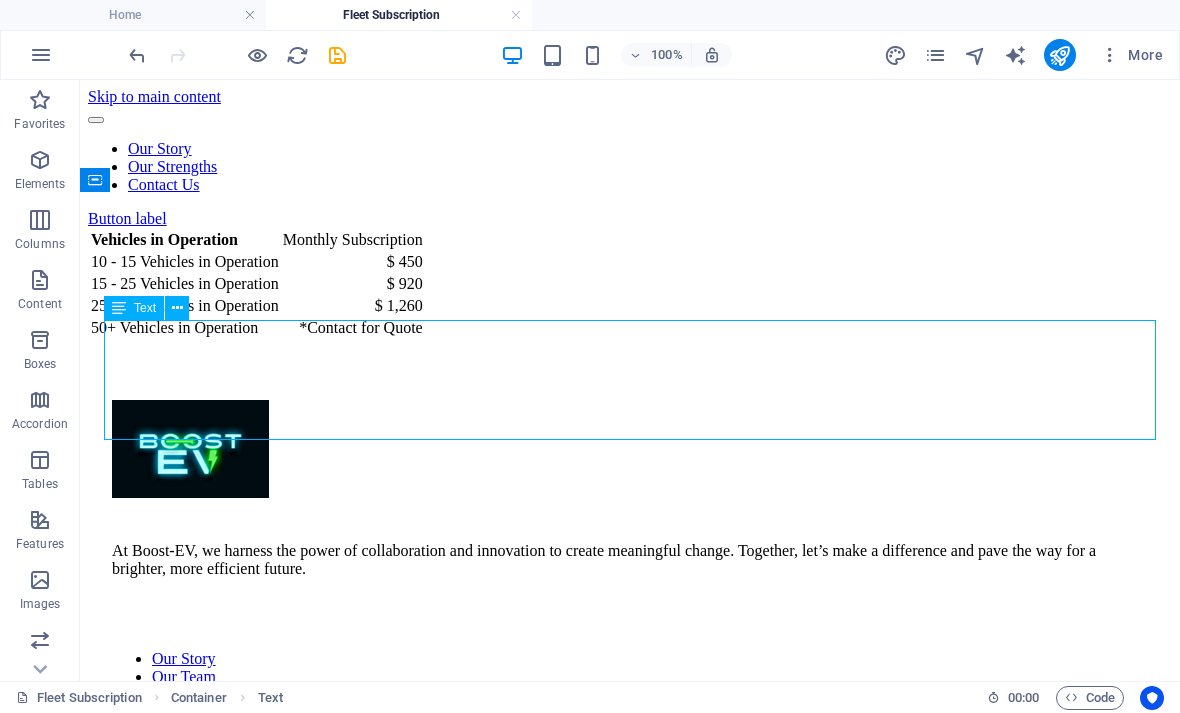 click on "Button label" at bounding box center (630, 219) 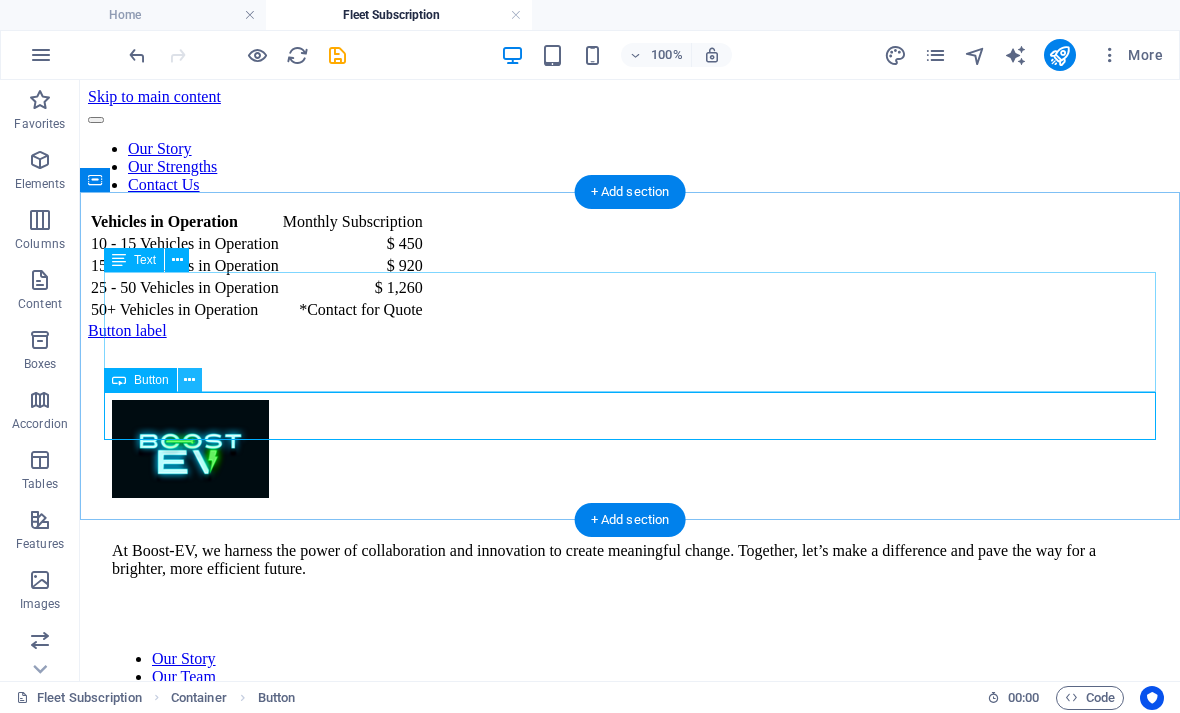click at bounding box center (189, 380) 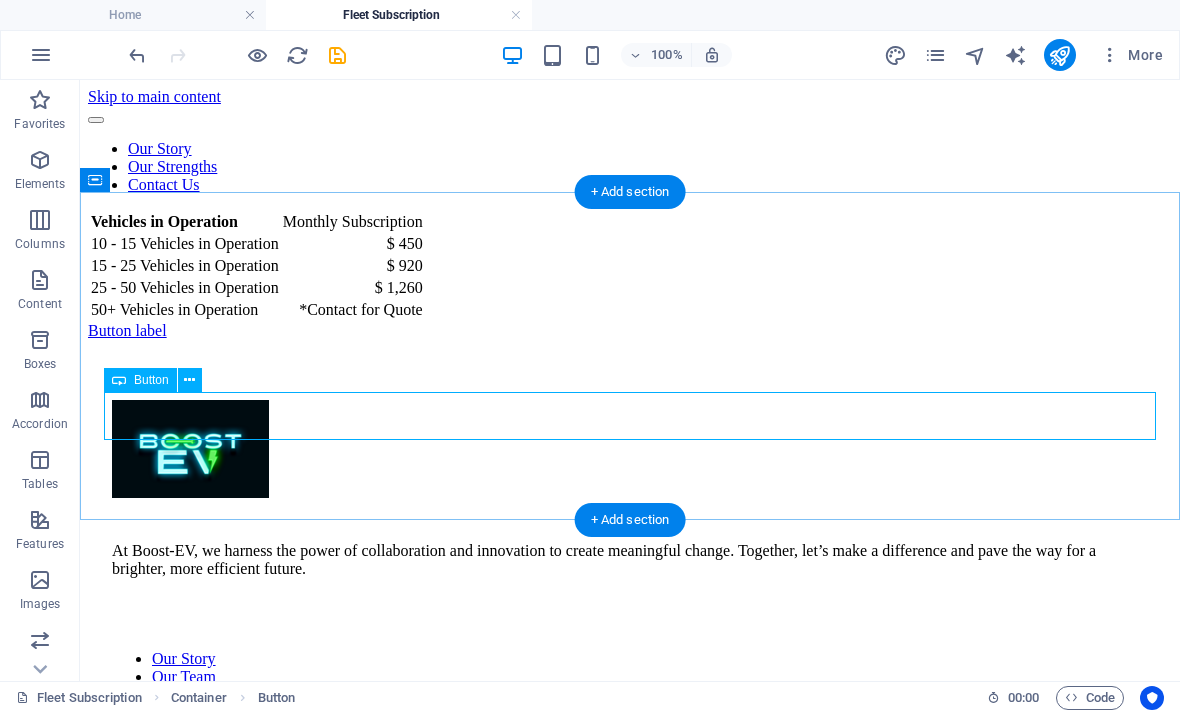 click on "Button label" at bounding box center [630, 331] 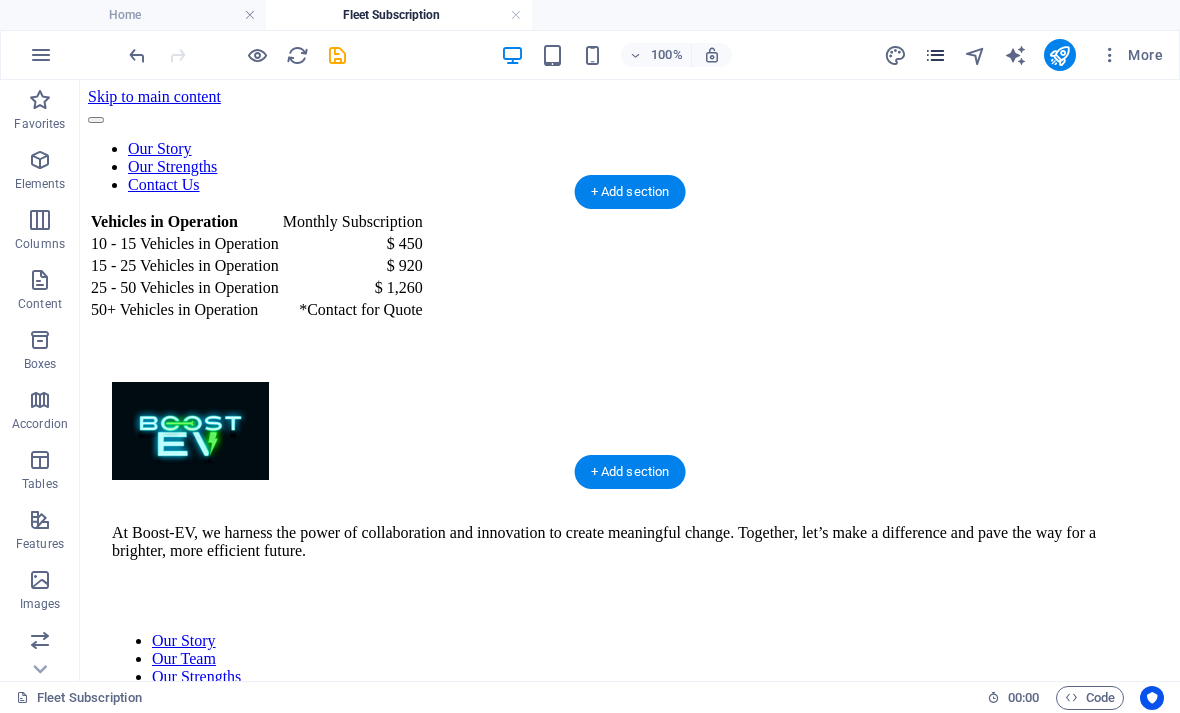 click at bounding box center (935, 55) 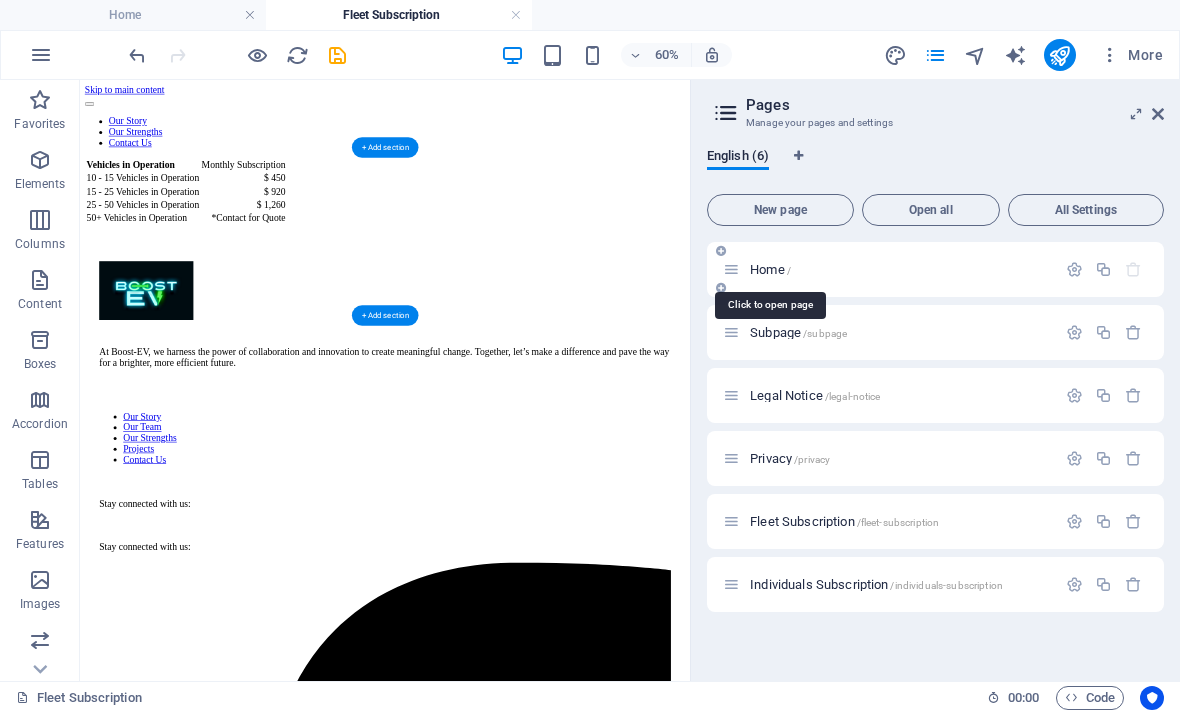 click on "Home /" at bounding box center (770, 269) 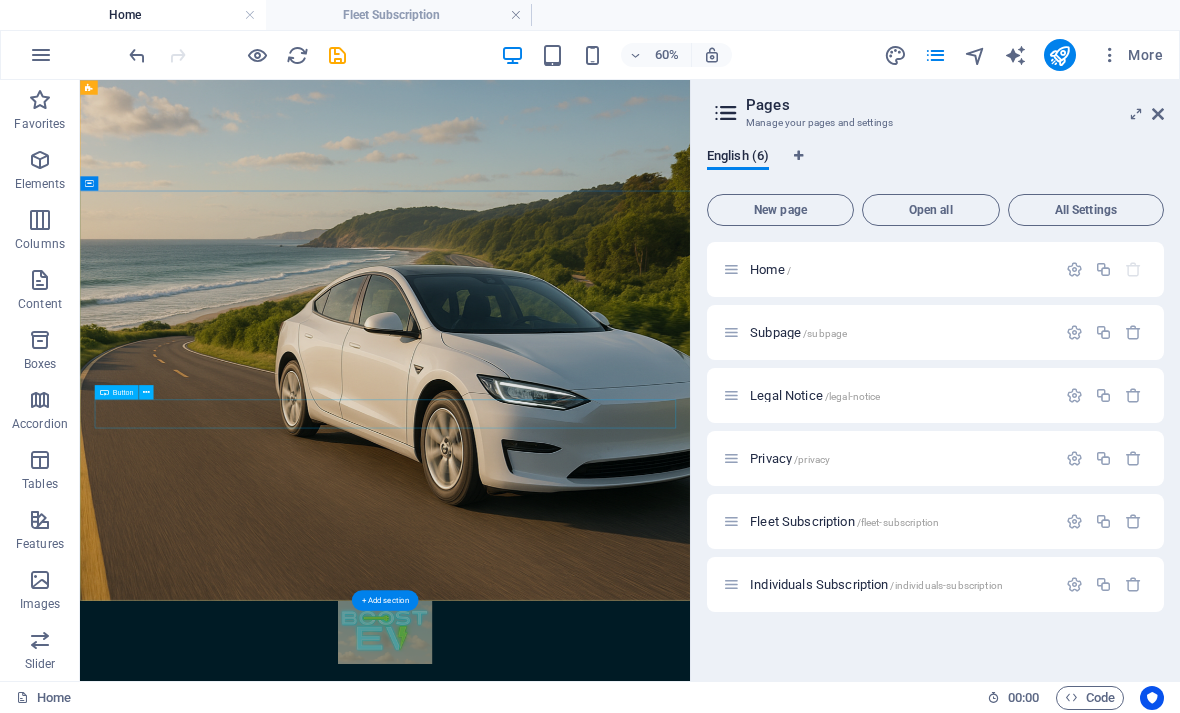click on "Get Started" at bounding box center (588, 1357) 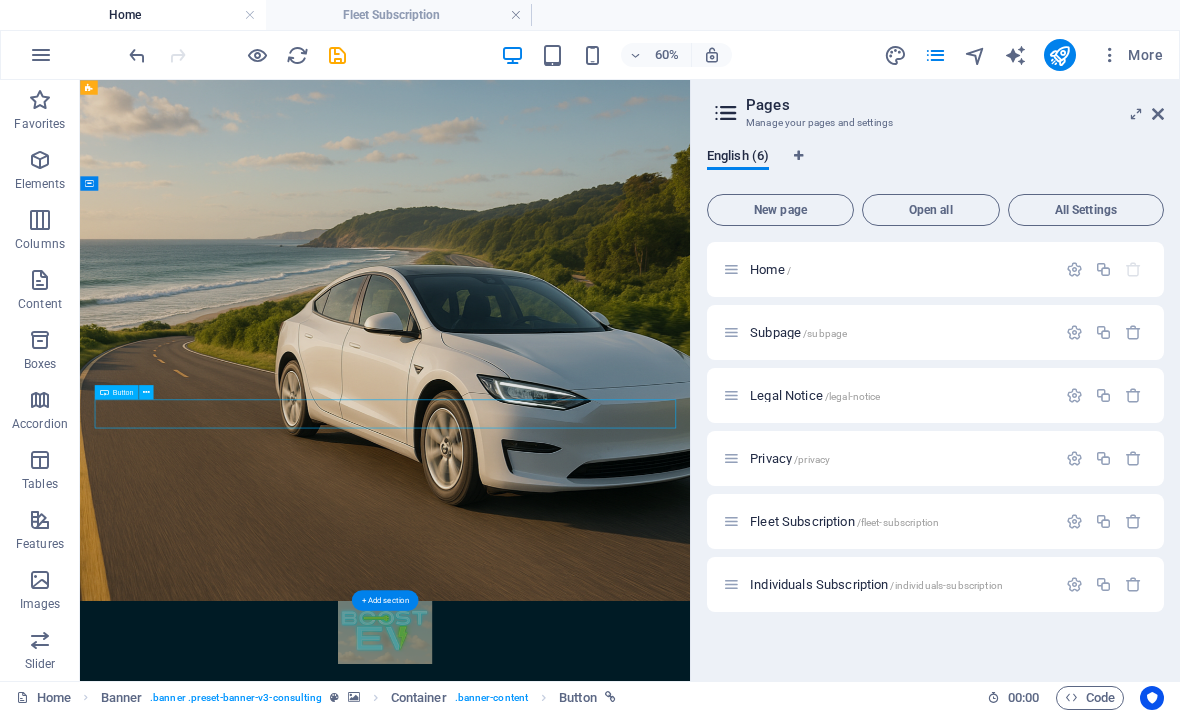 click on "Get Started" at bounding box center (588, 1357) 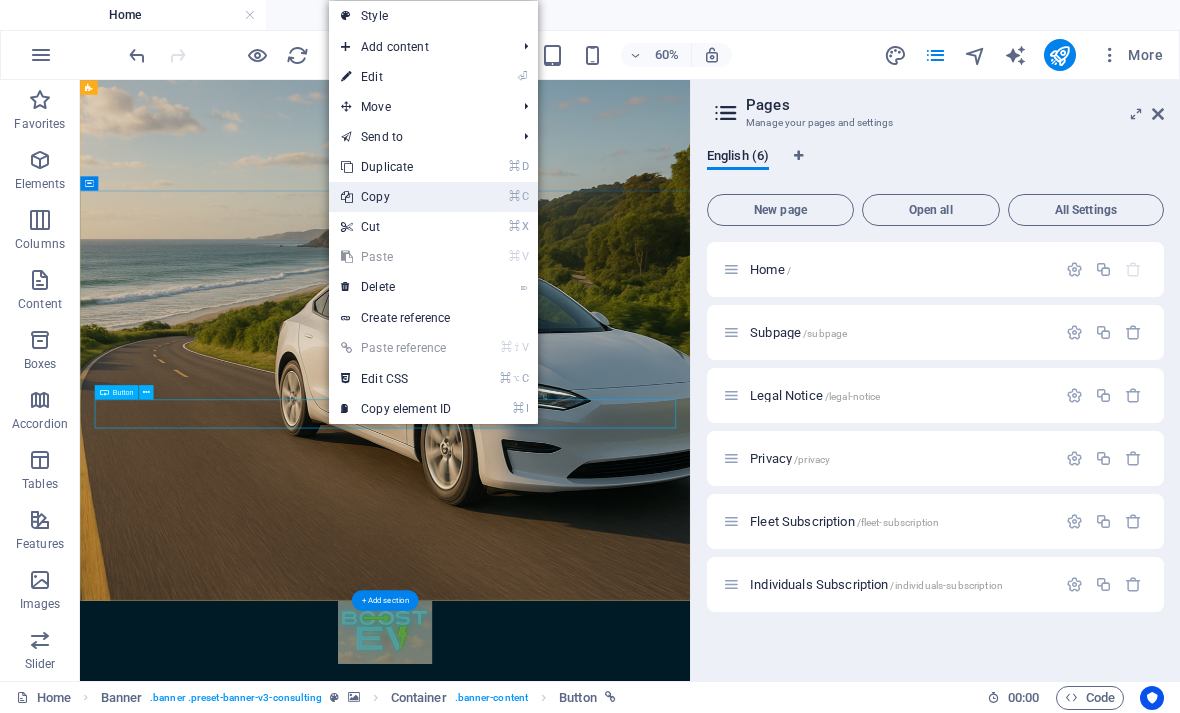 click on "⌘ C  Copy" at bounding box center (396, 197) 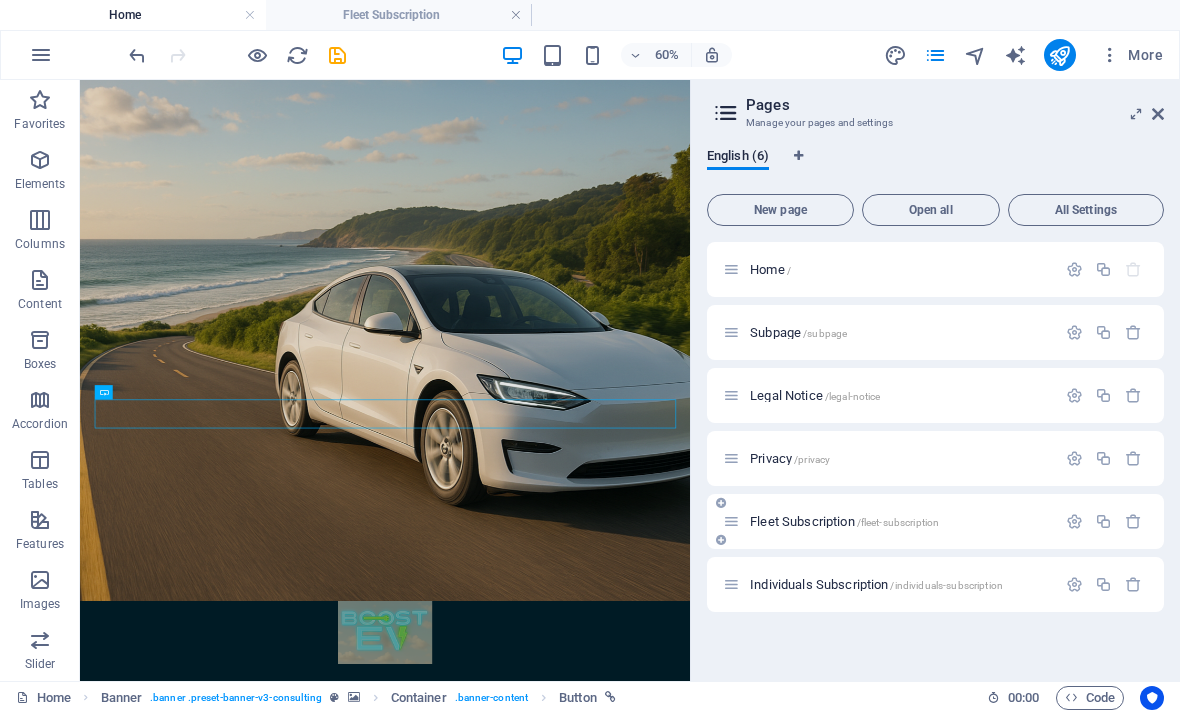 click on "Fleet Subscription /fleet-subscription" at bounding box center [844, 521] 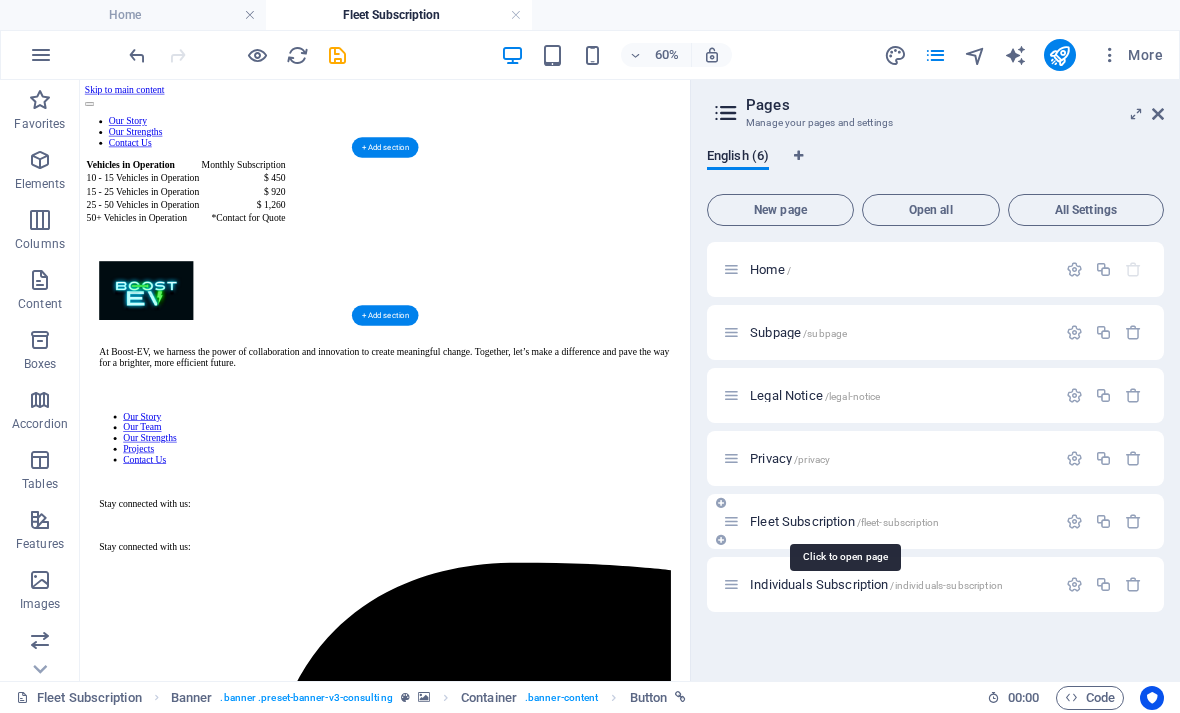 click on "Fleet Subscription /fleet-subscription" at bounding box center [844, 521] 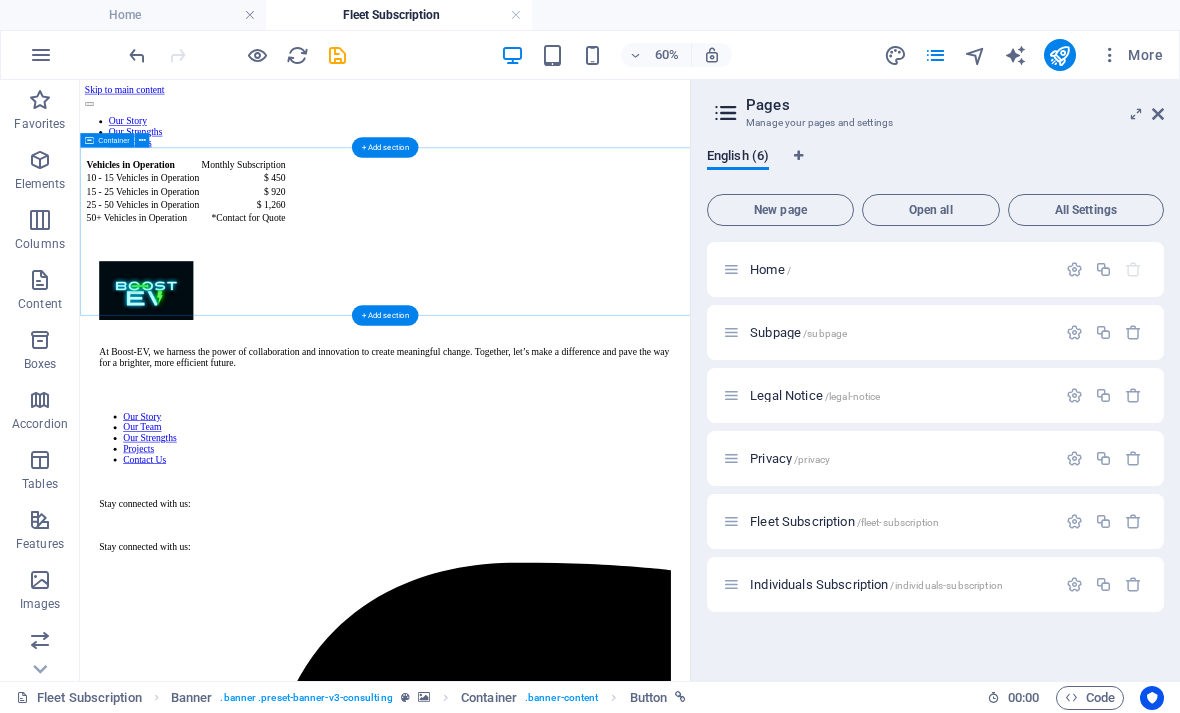 click on "Vehicles in Operation  Monthly Subscription 10 - 15 Vehicles in Operation $ 450 15 - 25 Vehicles in Operation $ 920 25 - 50 Vehicles in Operation $ 1,260 50+ Vehicles in Operation *Contact for Quote" at bounding box center [588, 266] 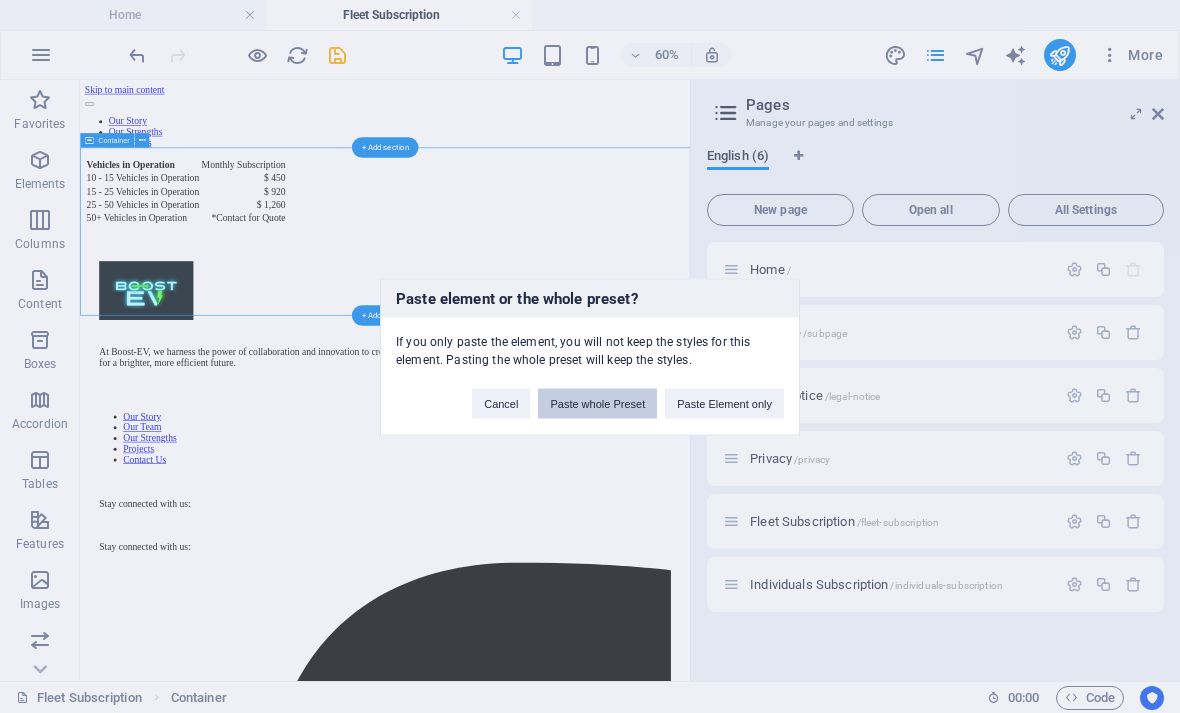 click on "Paste whole Preset" at bounding box center [597, 403] 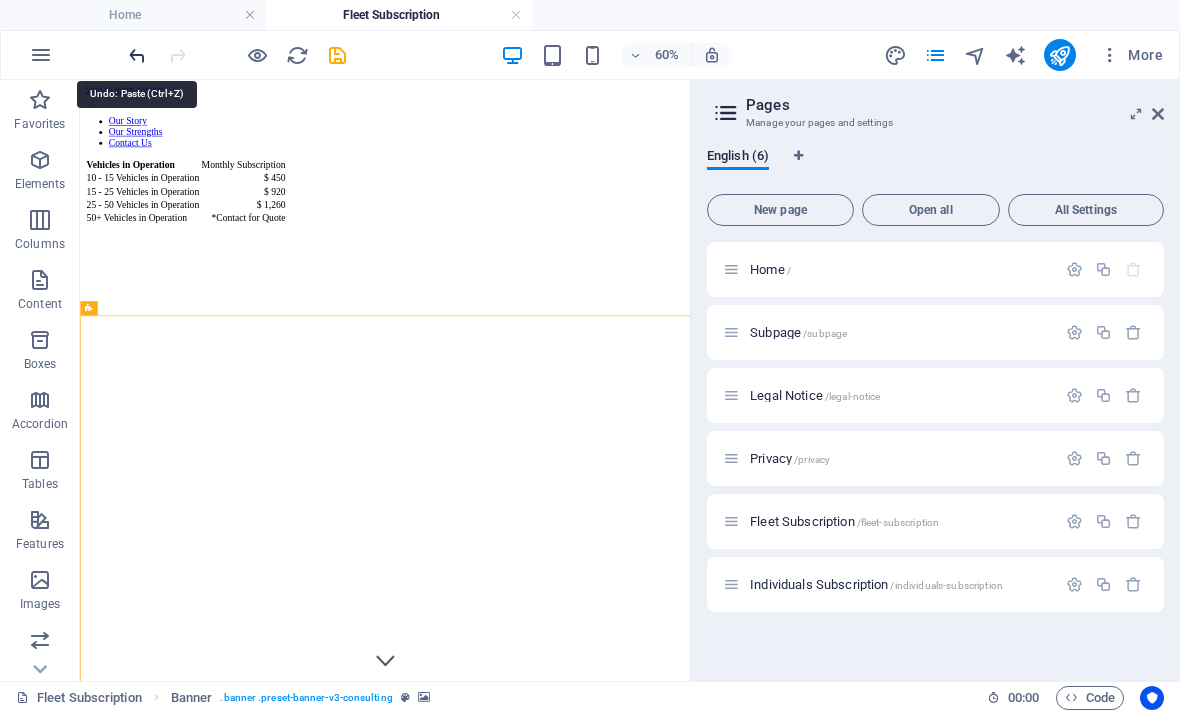 click at bounding box center (137, 55) 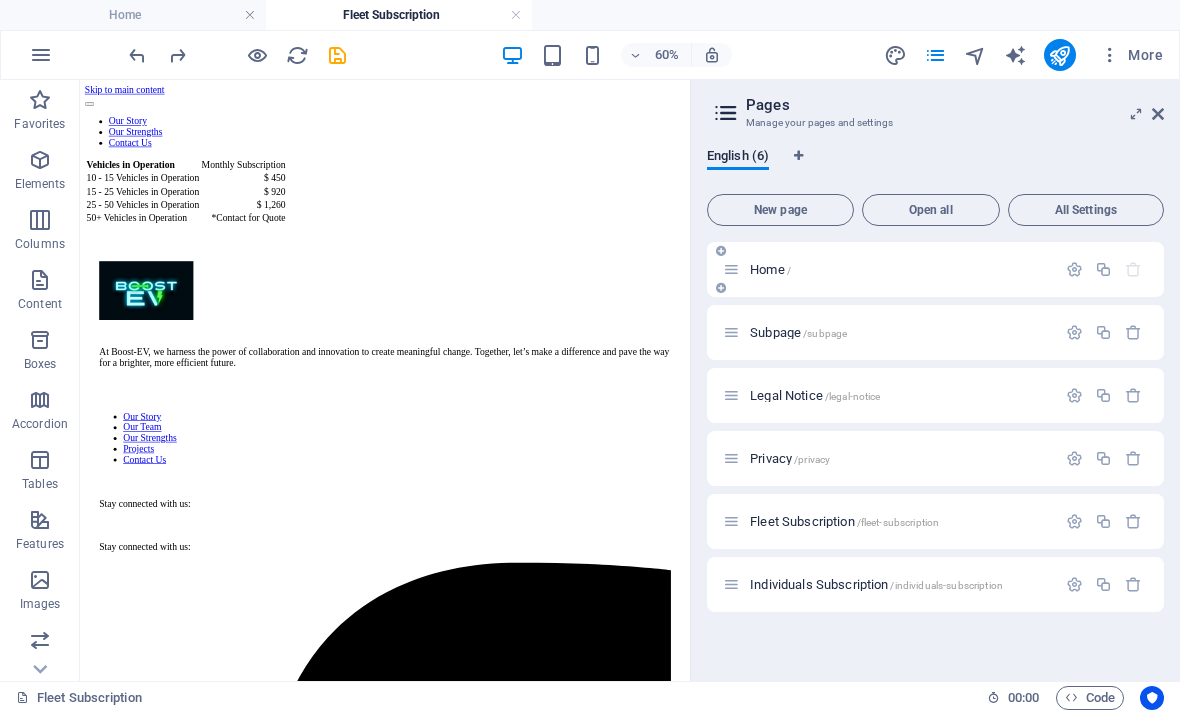 click on "Home /" at bounding box center (770, 269) 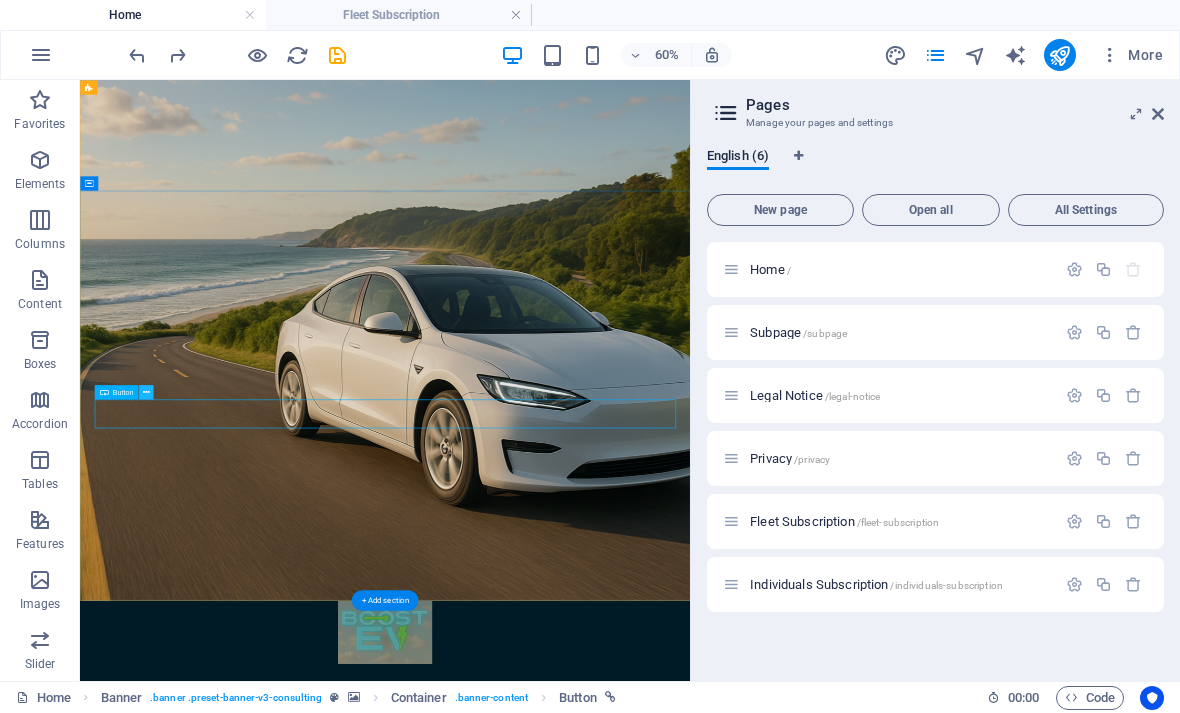 click at bounding box center (146, 391) 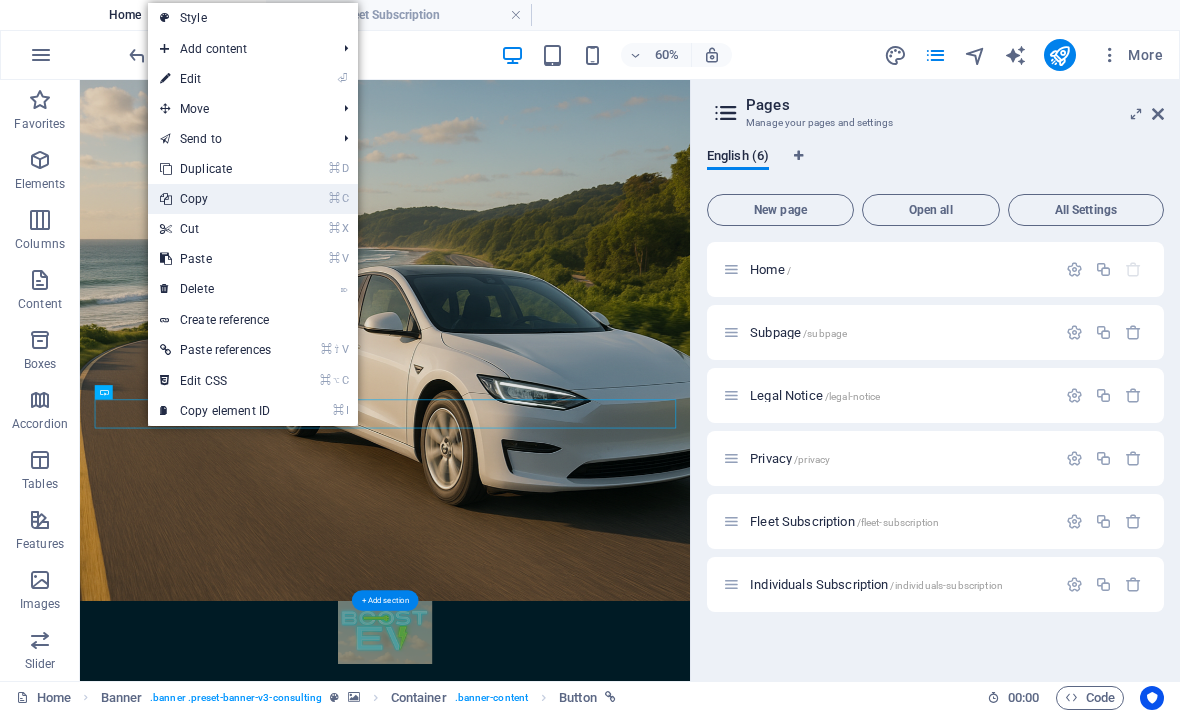 click on "⌘ C  Copy" at bounding box center (215, 199) 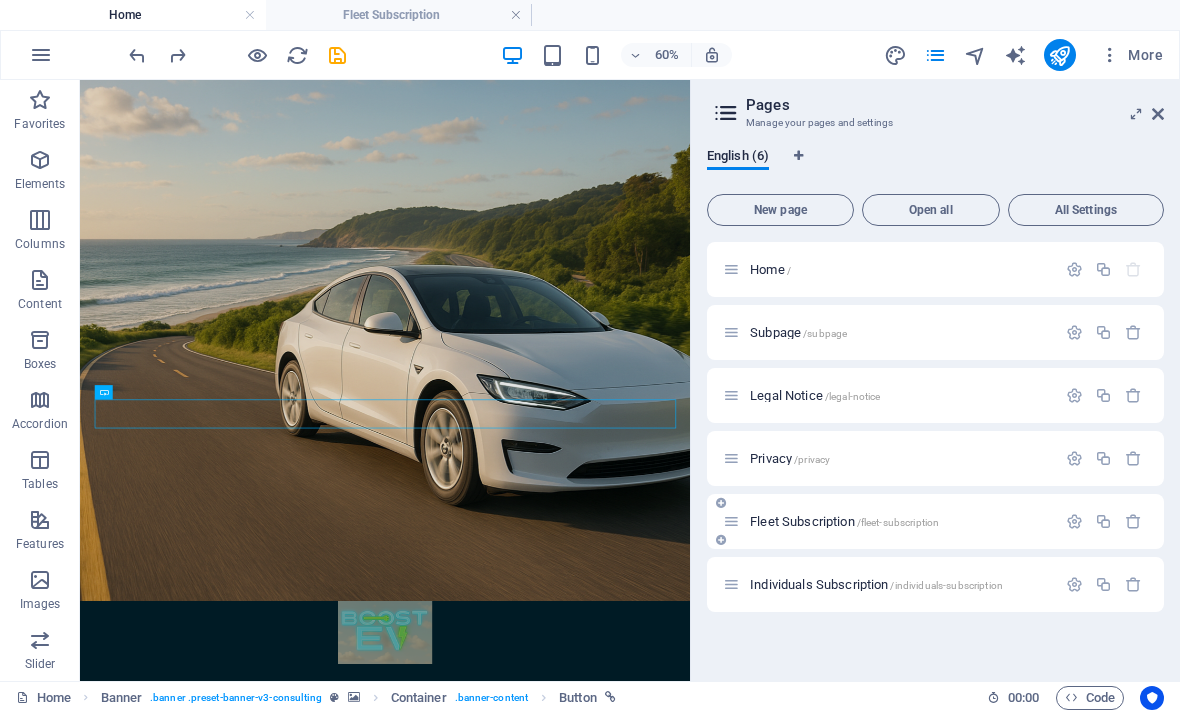 click on "Fleet Subscription /fleet-subscription" at bounding box center [844, 521] 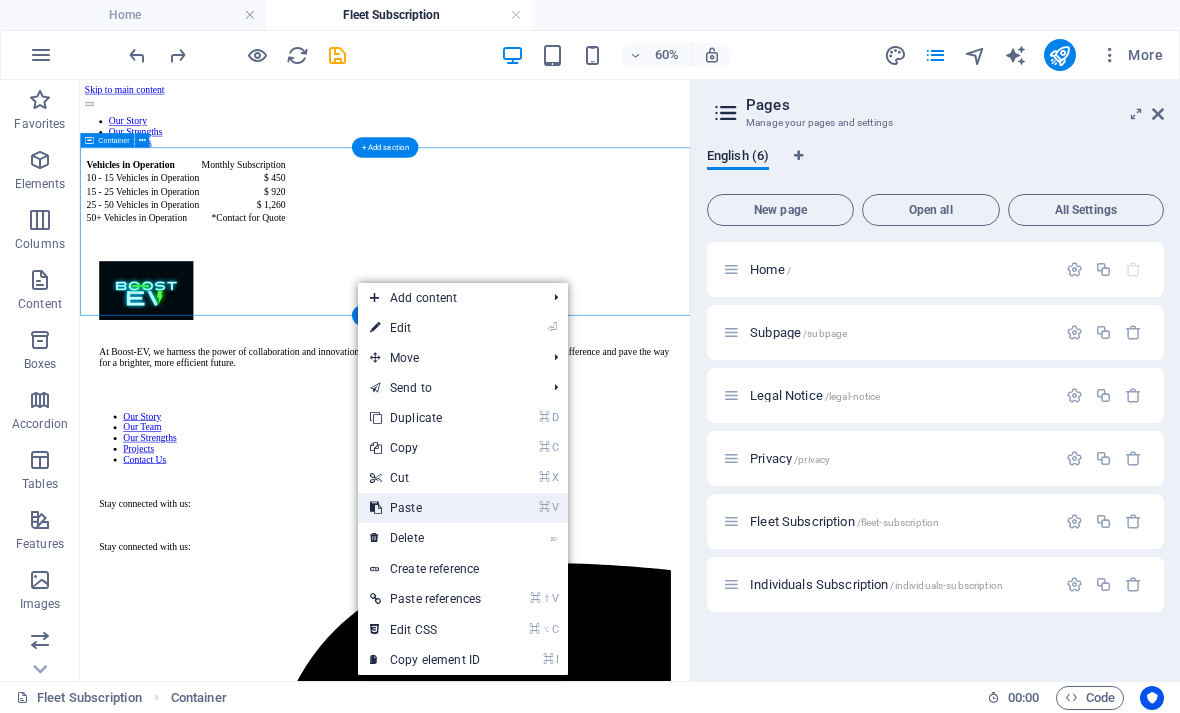 click on "⌘ V  Paste" at bounding box center (425, 508) 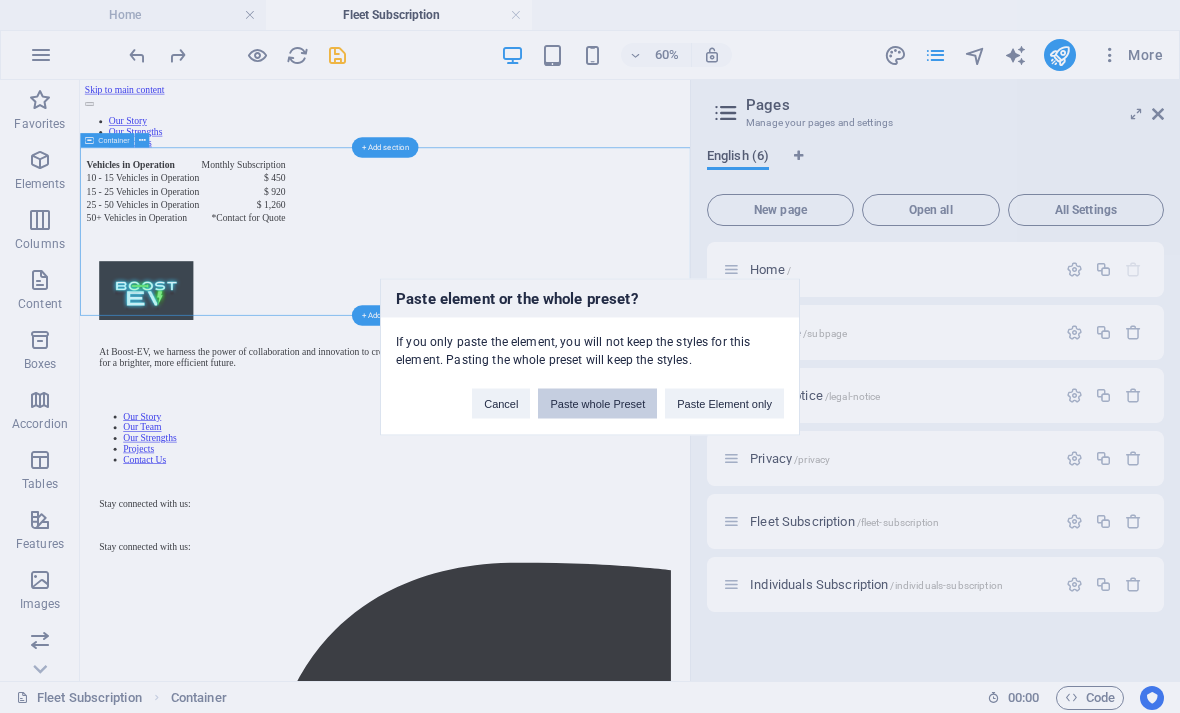 click on "Paste whole Preset" at bounding box center (597, 403) 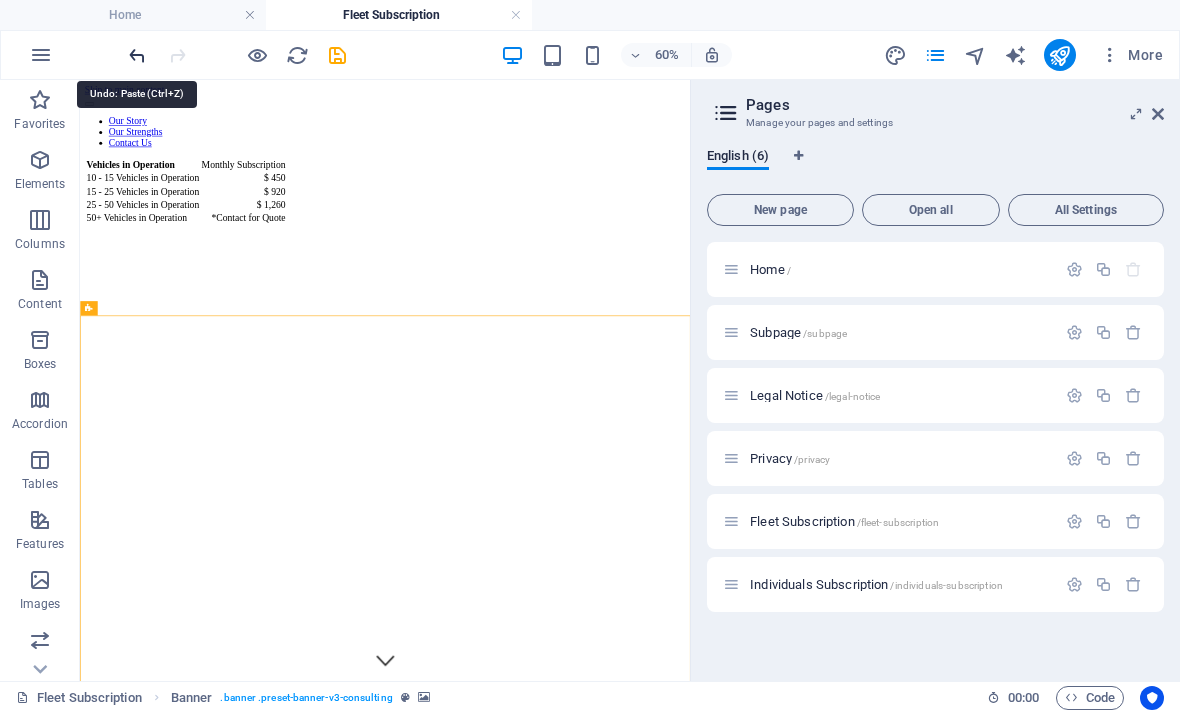 click at bounding box center [137, 55] 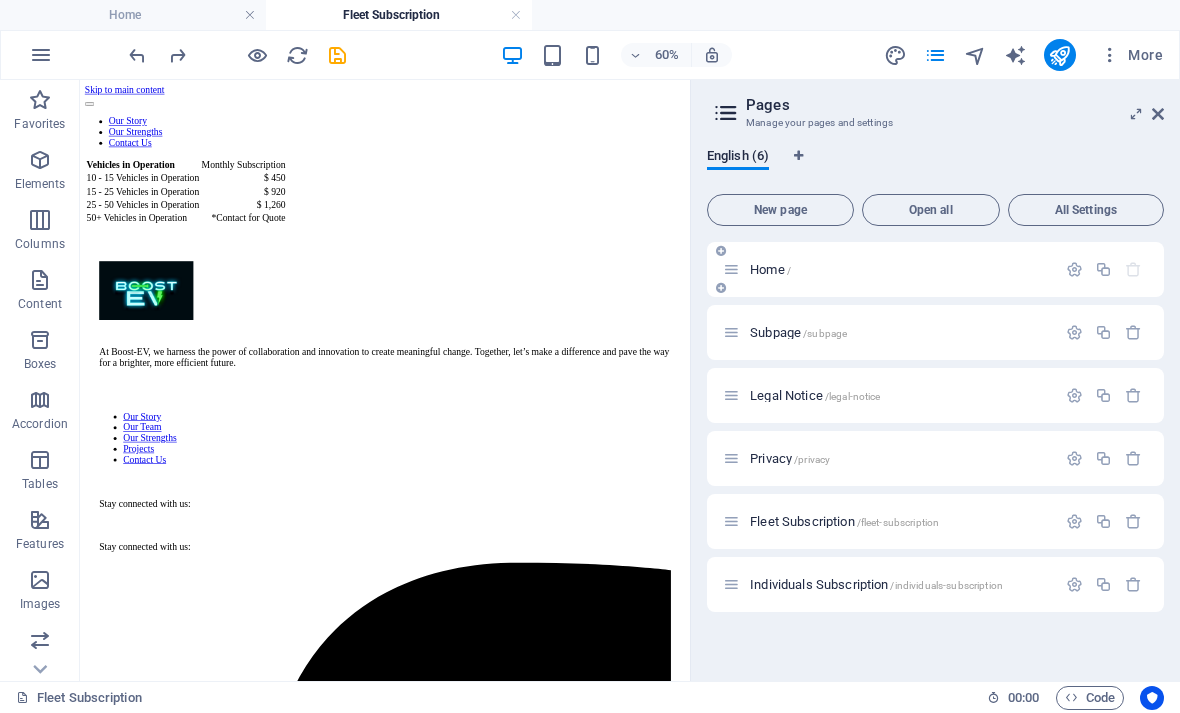 click on "Home /" at bounding box center (770, 269) 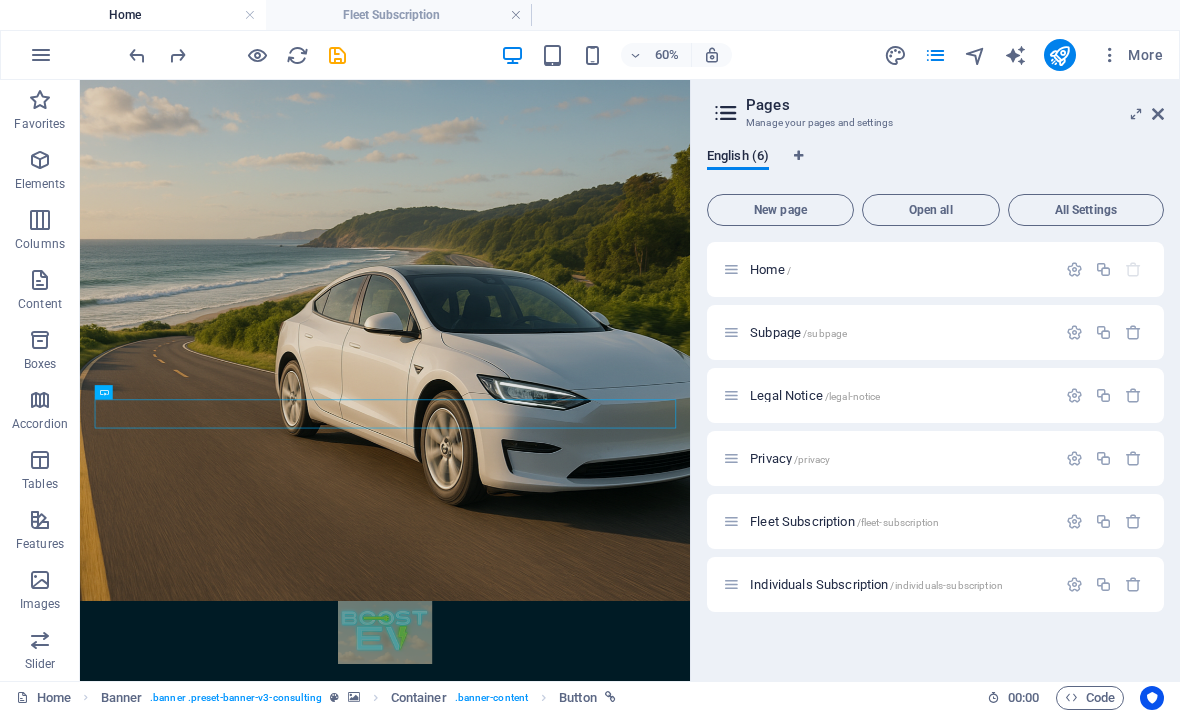 click on "Get Started" at bounding box center (588, 1357) 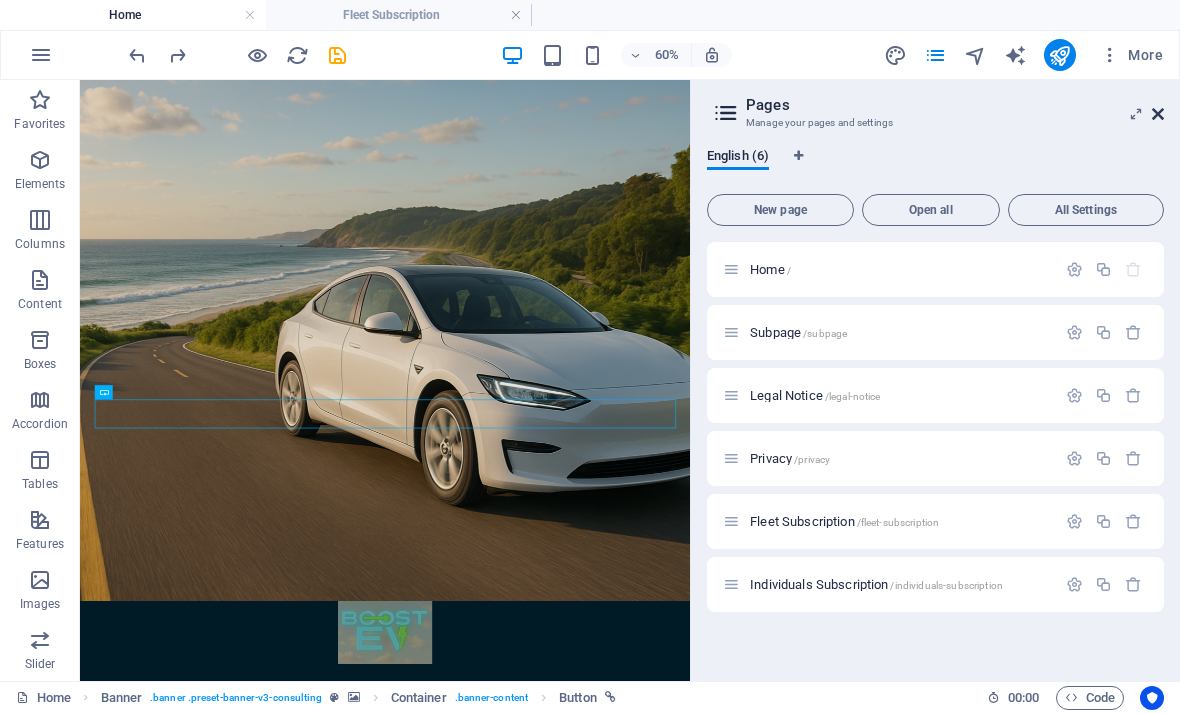 click at bounding box center (1158, 114) 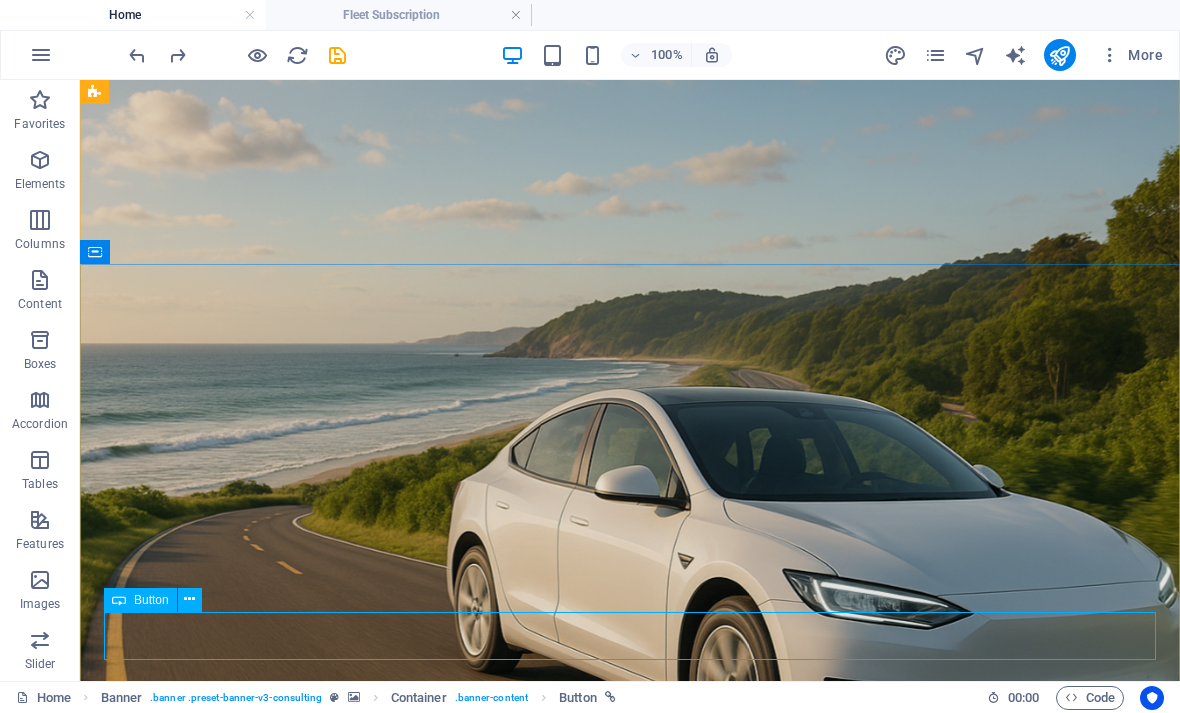 click on "Get Started" at bounding box center [630, 1357] 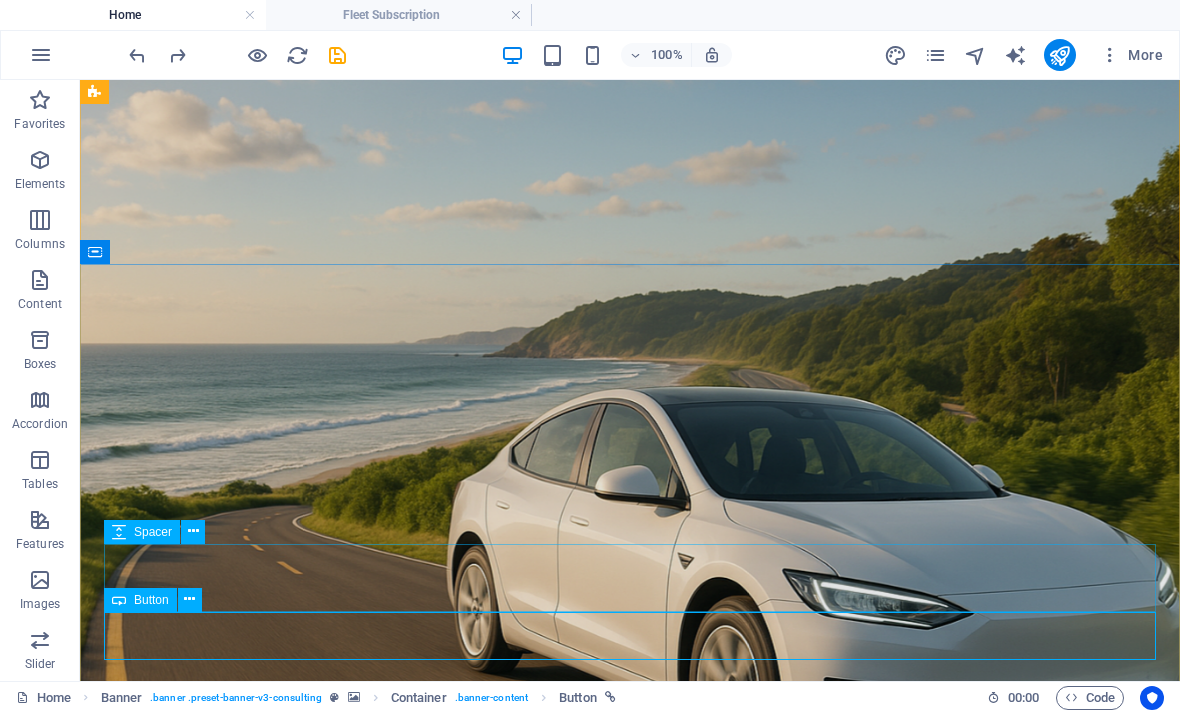 click on "Button" at bounding box center (151, 600) 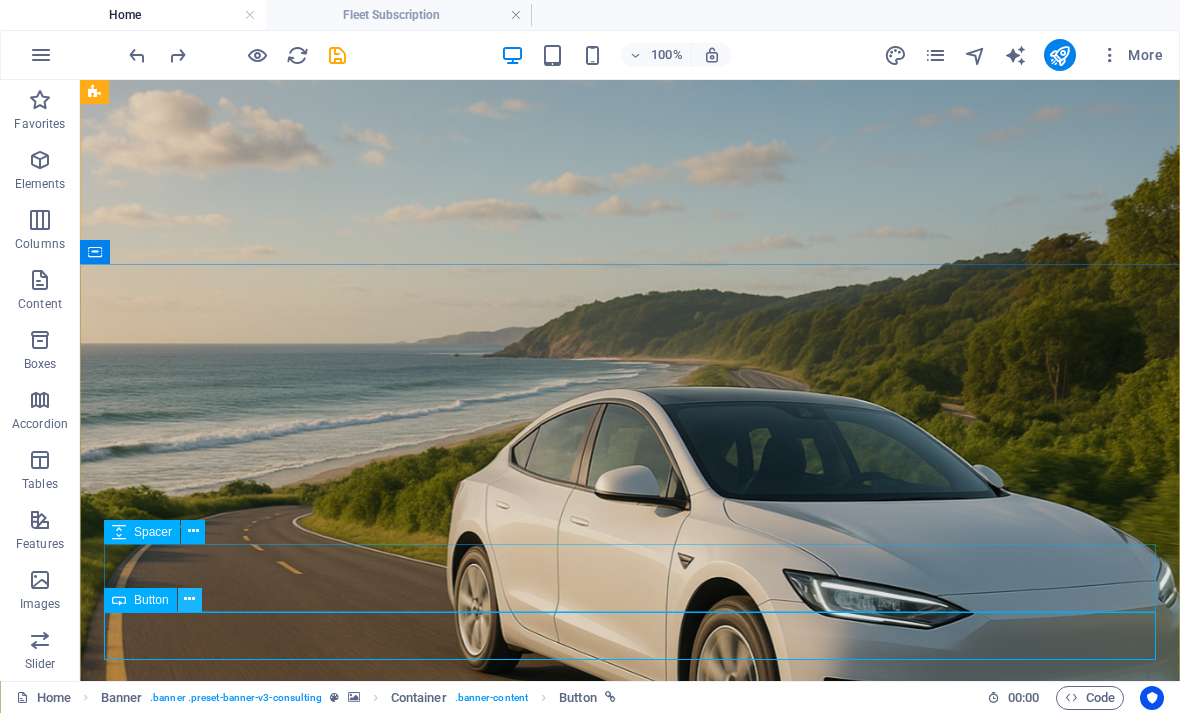 click at bounding box center (189, 599) 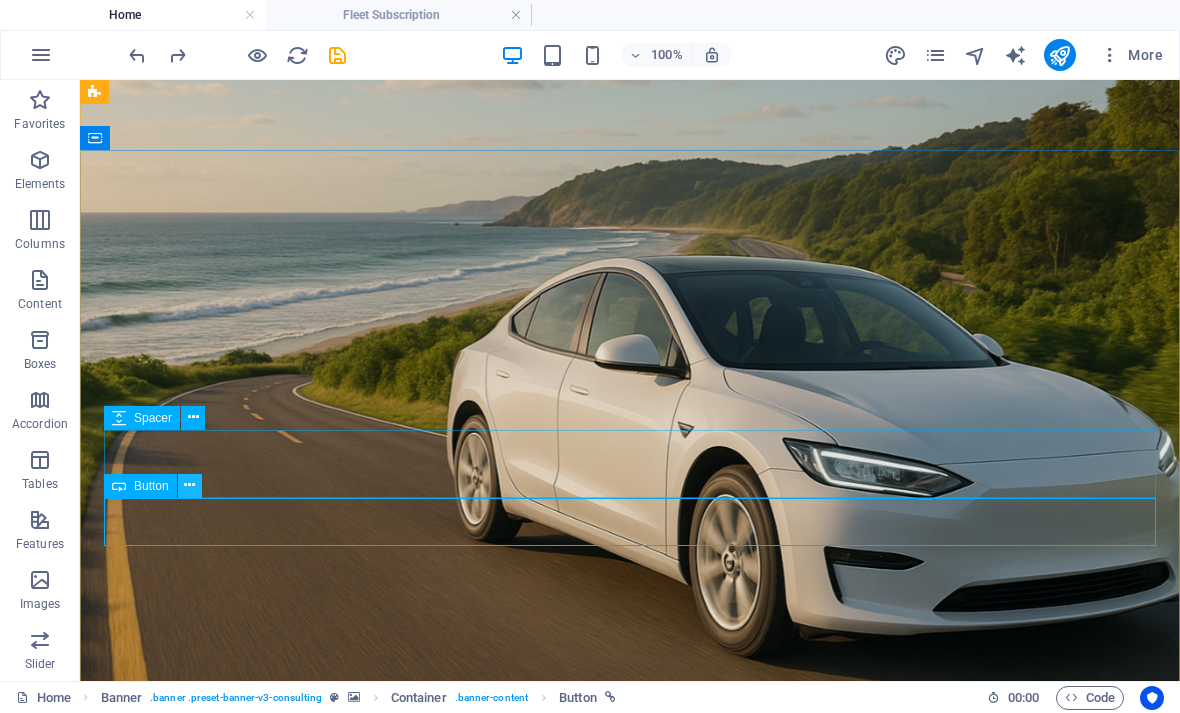 scroll, scrollTop: 203, scrollLeft: 0, axis: vertical 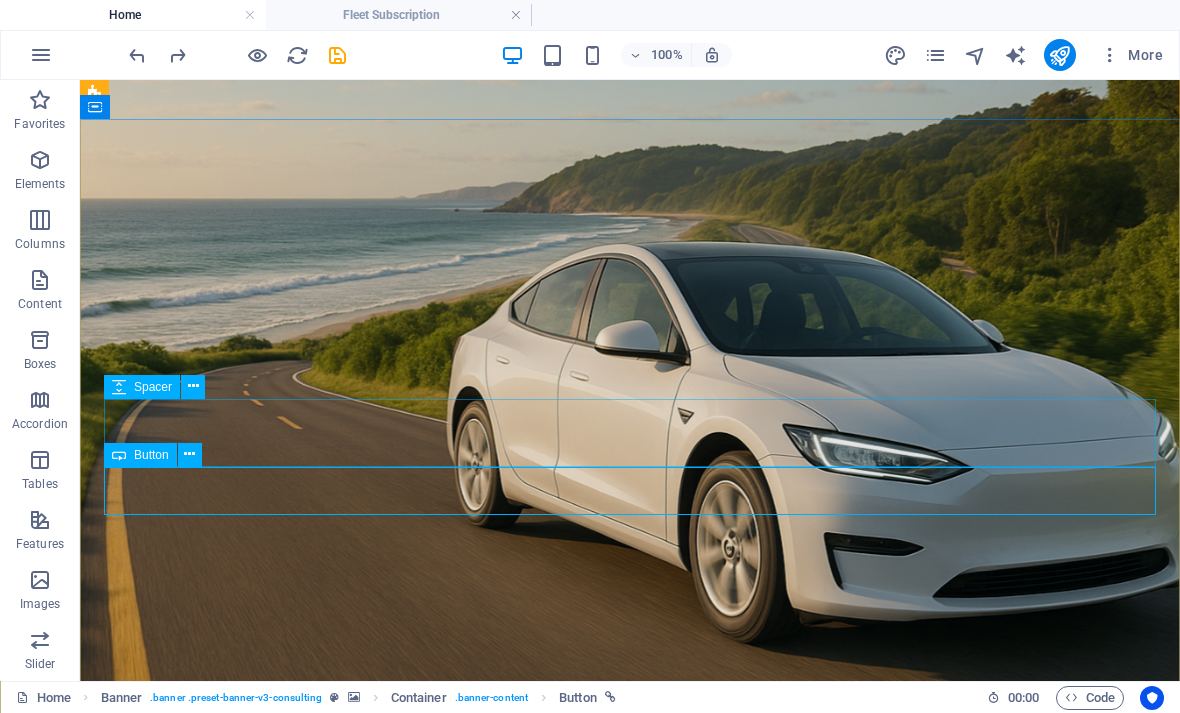 click on "Get Started" at bounding box center [630, 1212] 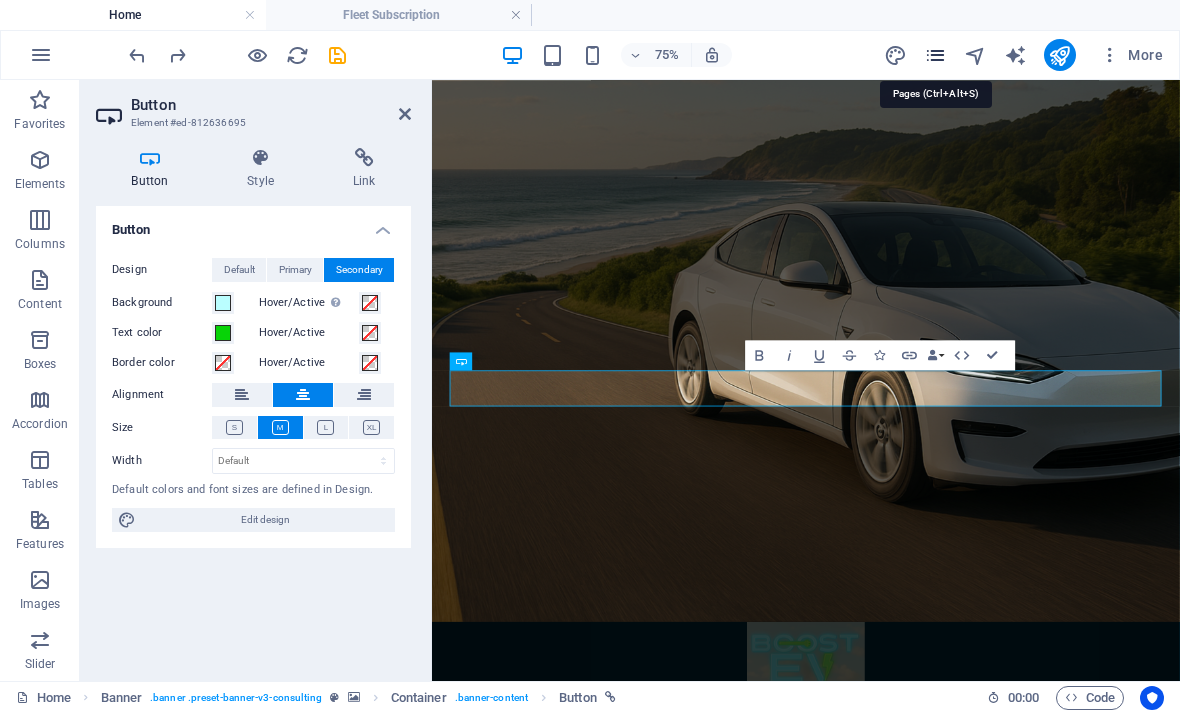 click at bounding box center [935, 55] 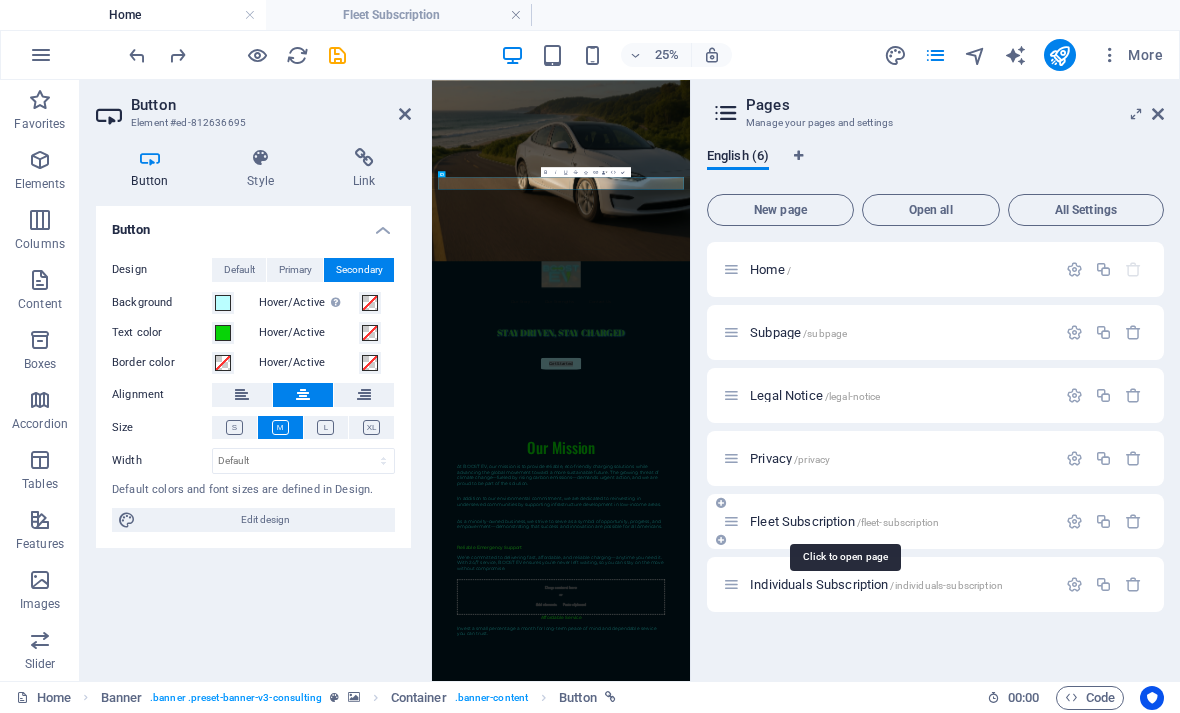 click on "Fleet Subscription /fleet-subscription" at bounding box center (844, 521) 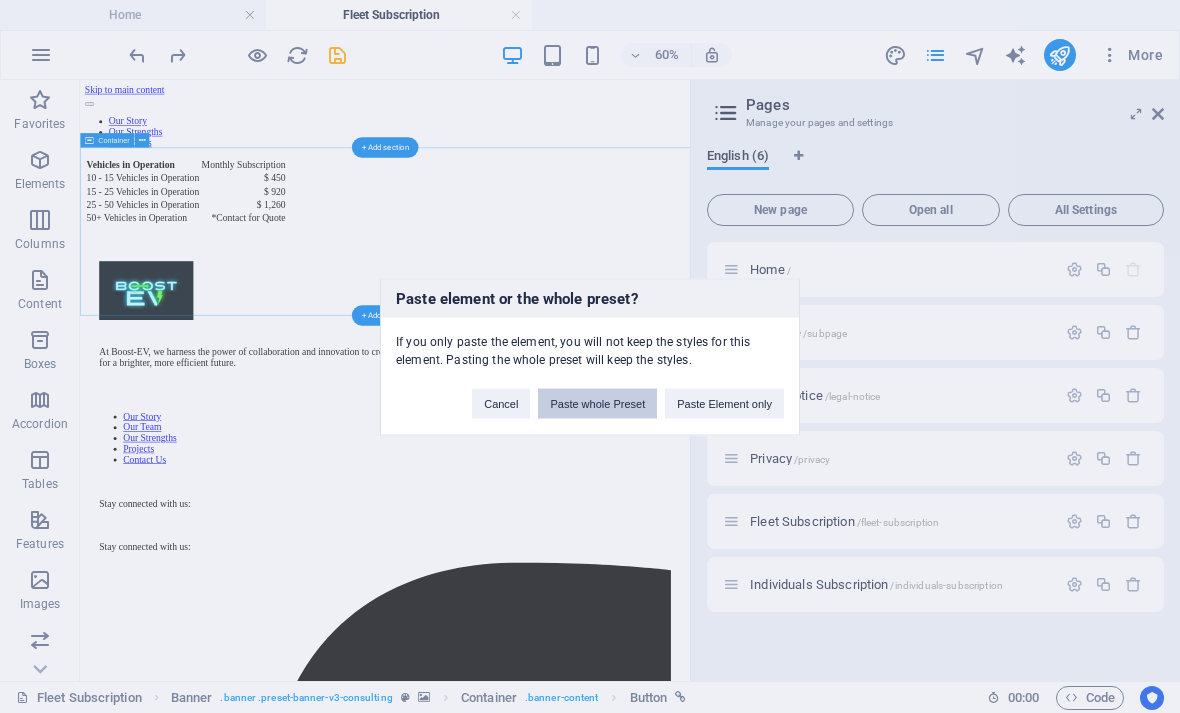 click on "Paste whole Preset" at bounding box center [597, 403] 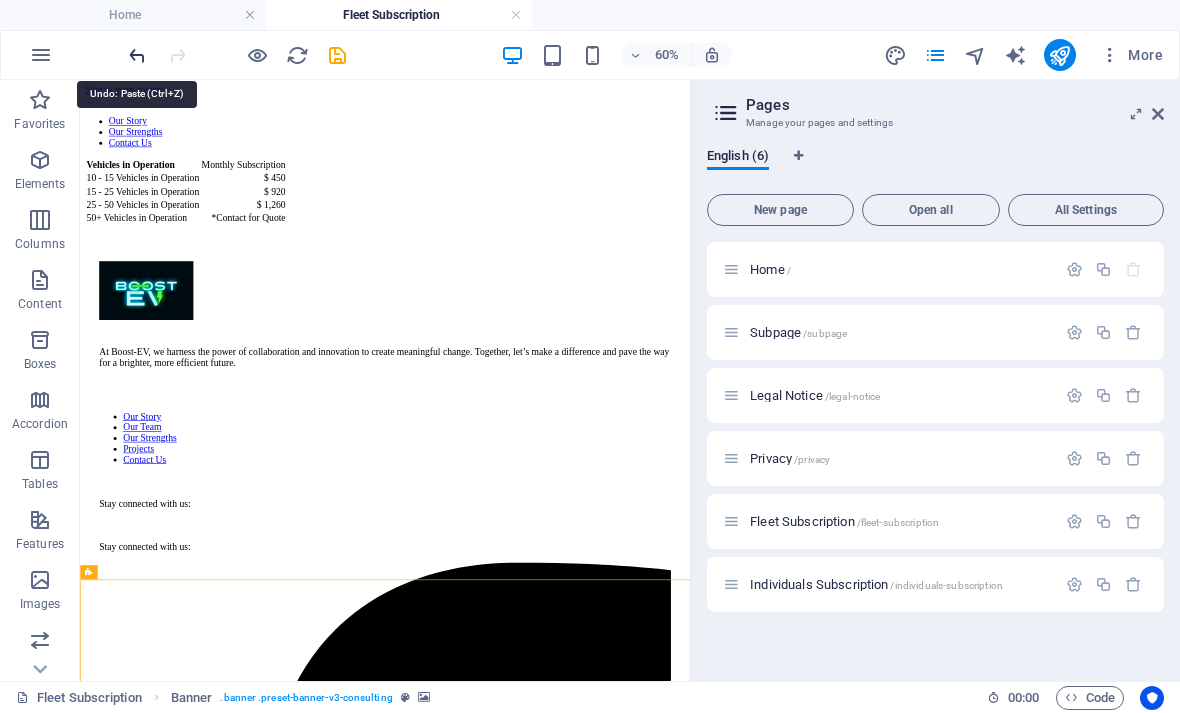 click at bounding box center [137, 55] 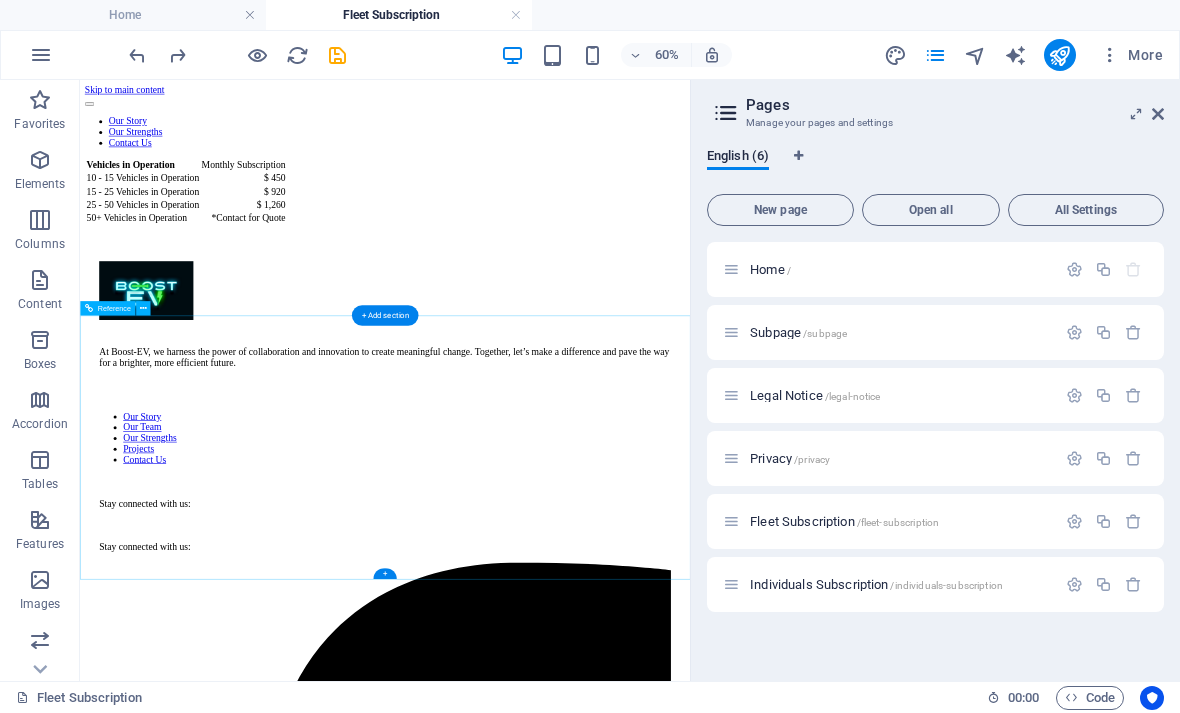 type 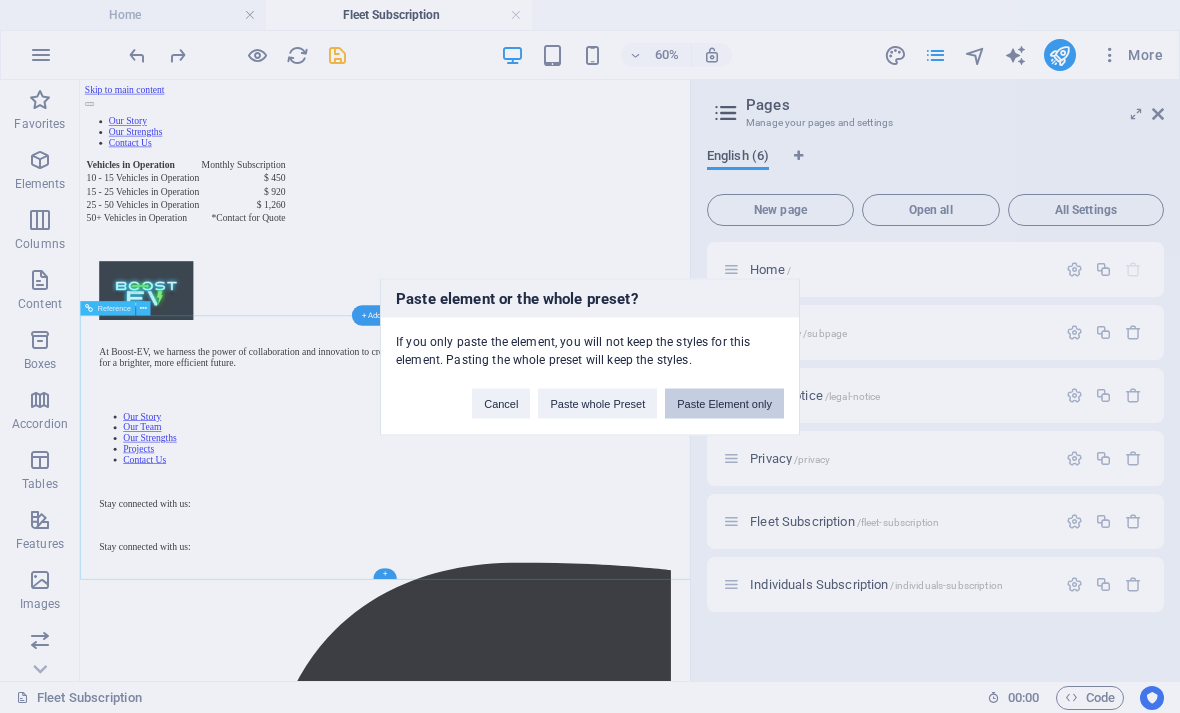 click on "Paste Element only" at bounding box center [724, 403] 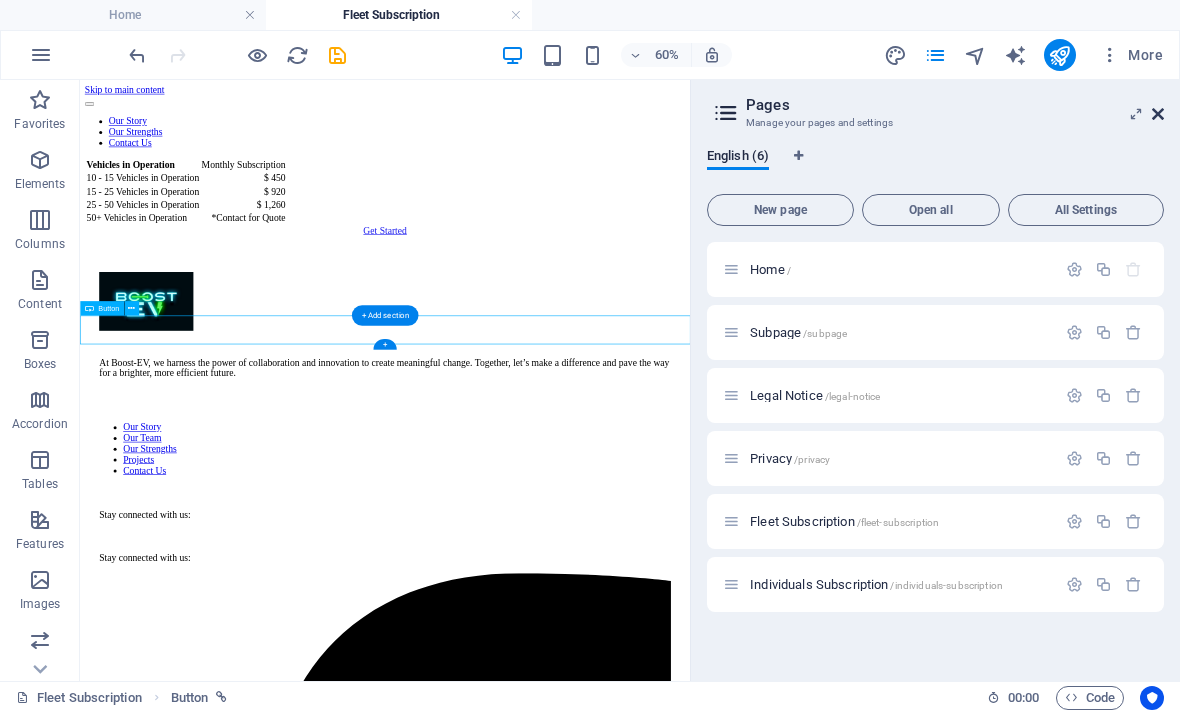 click at bounding box center [1158, 114] 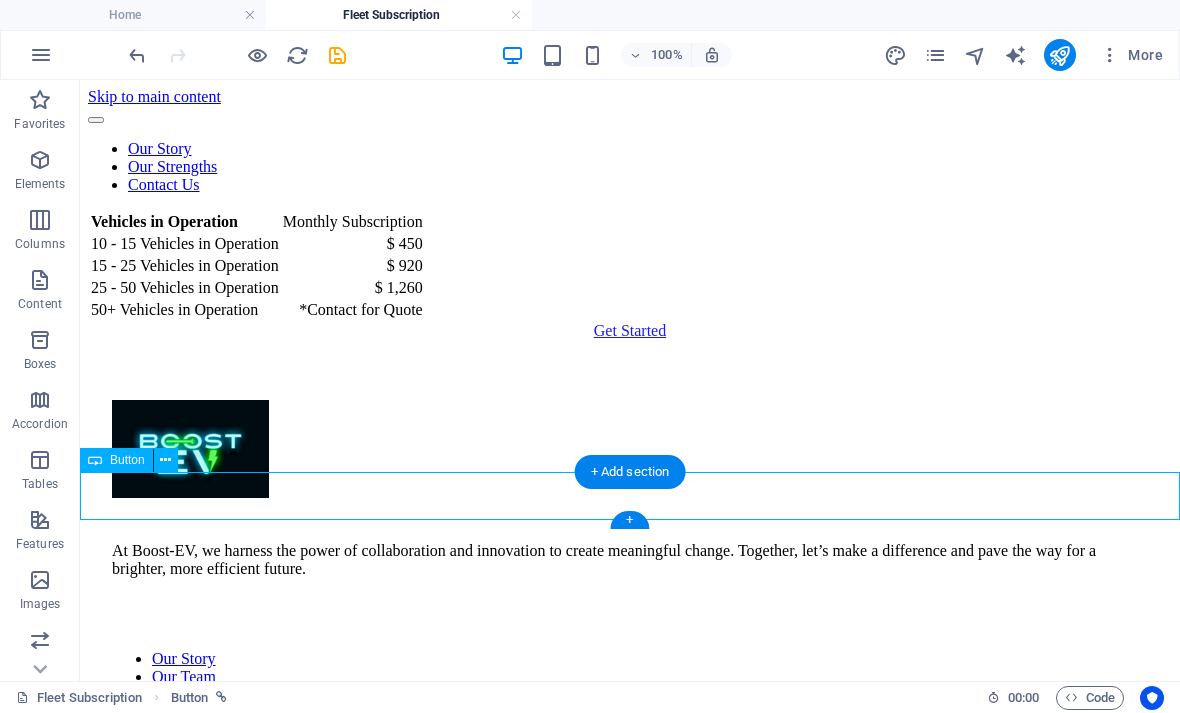 click on "Get Started" at bounding box center (630, 331) 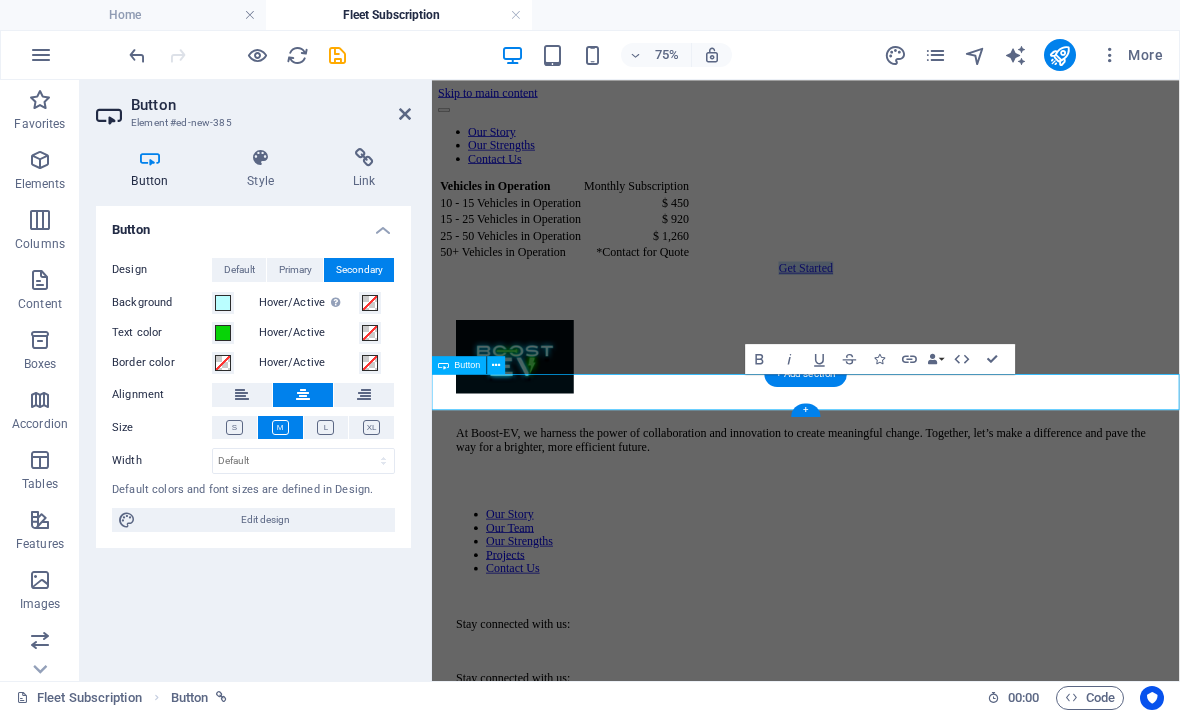 click on "Get Started" at bounding box center (930, 330) 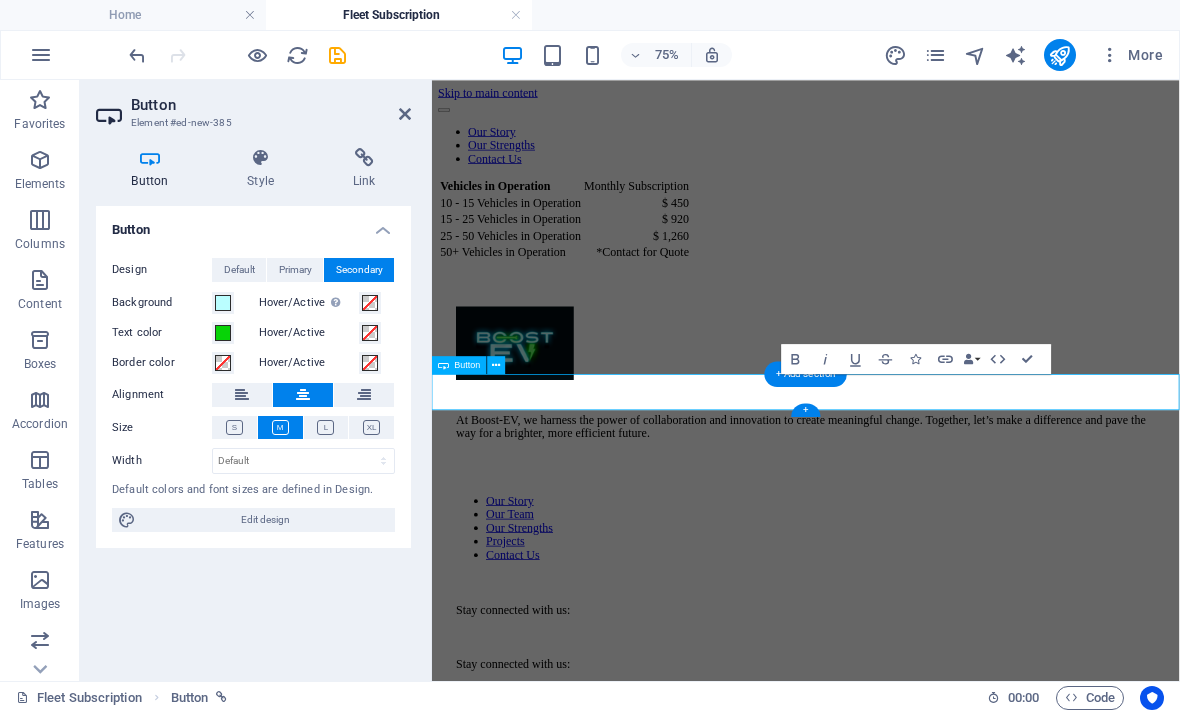 type 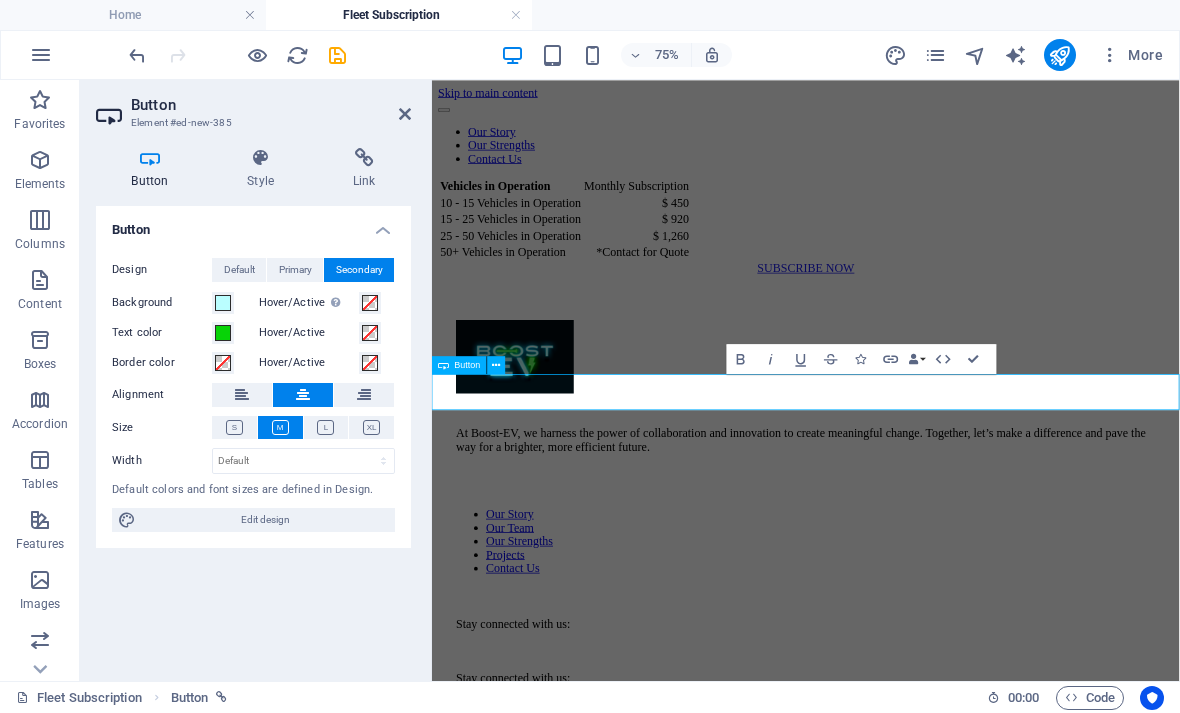 click on "SUBSCRIBE NOW" at bounding box center (930, 330) 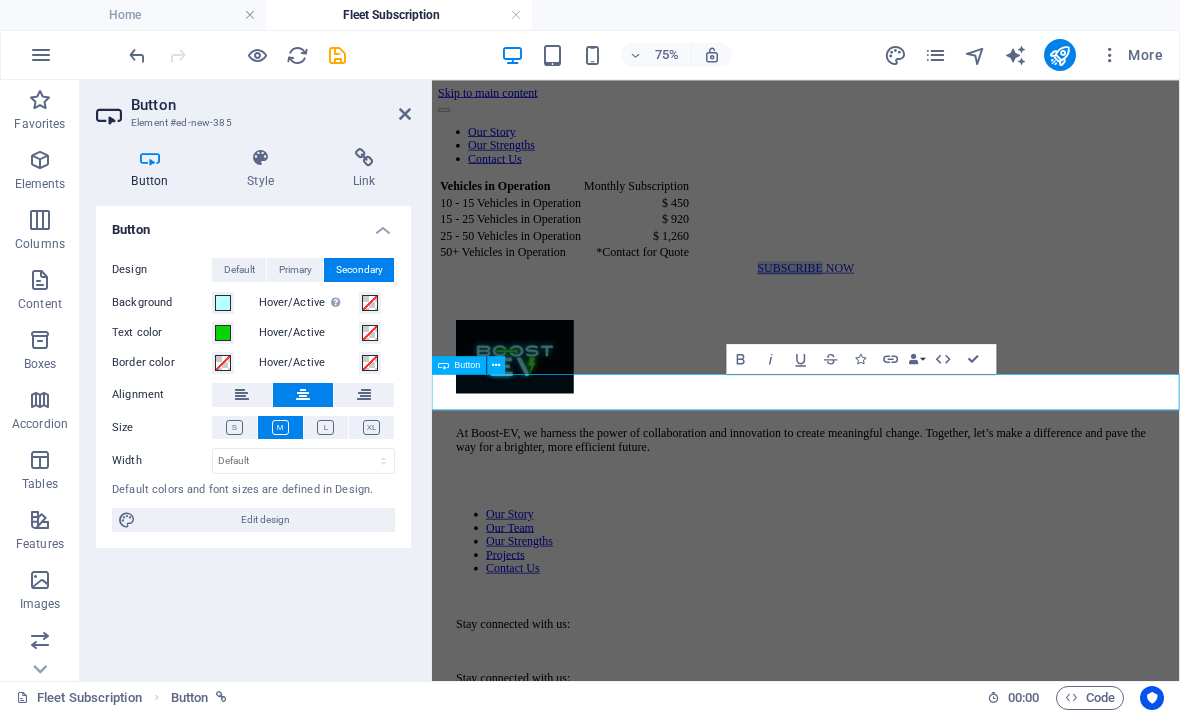 click on "SUBSCRIBE NOW" at bounding box center (930, 330) 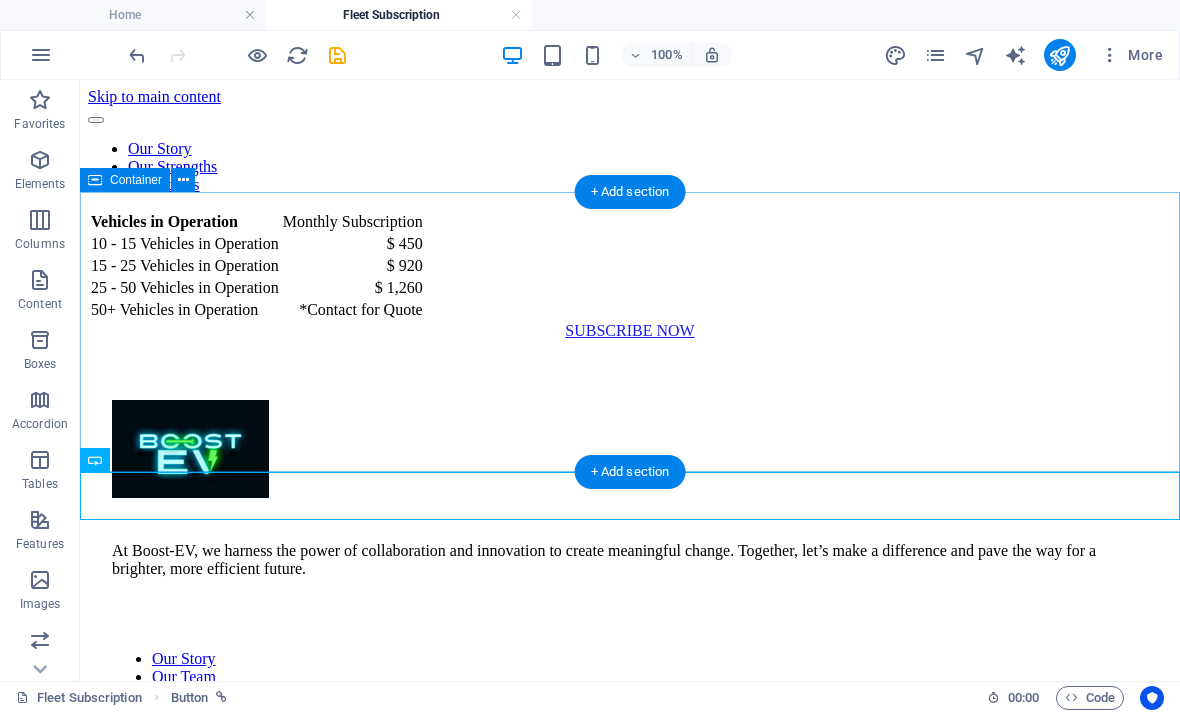 click on "Vehicles in Operation  Monthly Subscription 10 - 15 Vehicles in Operation $ 450 15 - 25 Vehicles in Operation $ 920 25 - 50 Vehicles in Operation $ 1,260 50+ Vehicles in Operation *Contact for Quote" at bounding box center [630, 266] 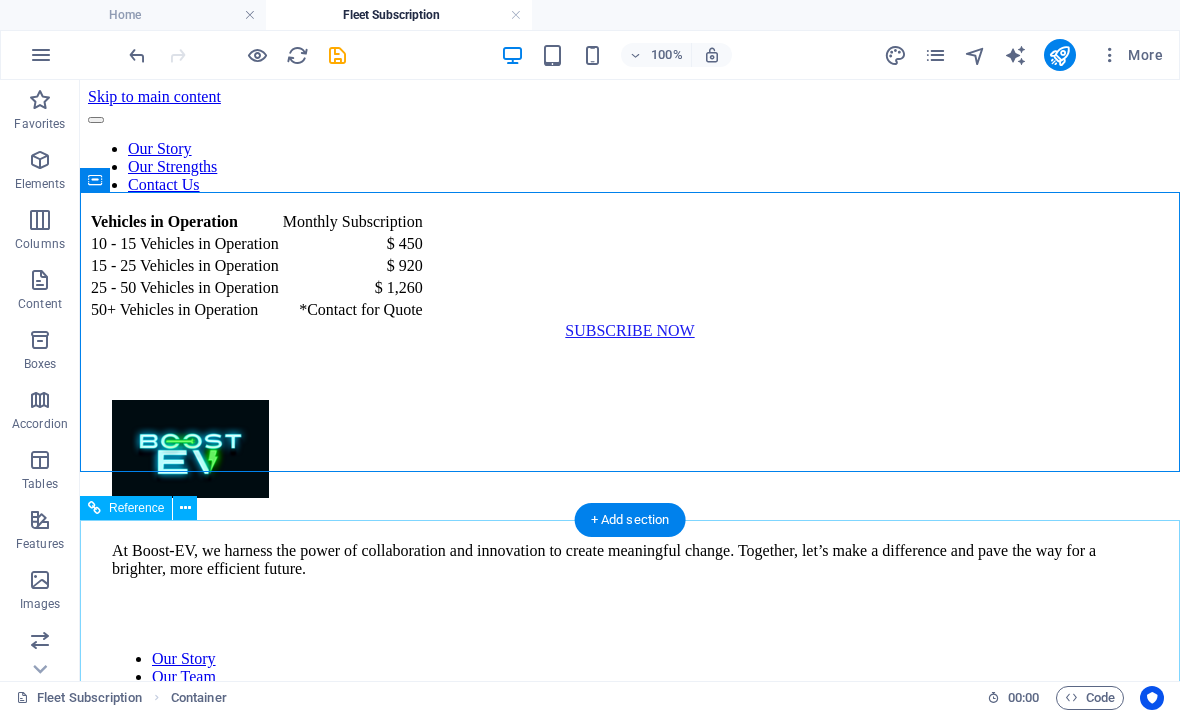 click on "At Boost-EV, we harness the power of collaboration and innovation to create meaningful change. Together, let’s make a difference and pave the way for a brighter, more efficient future. Our Story Our Team Our Strengths Projects Contact Us Stay connected with us: Stay connected with us: [EMAIL] [EMAIL]
Privacy Policy Terms of Service    Boost-EV" at bounding box center [630, 3446] 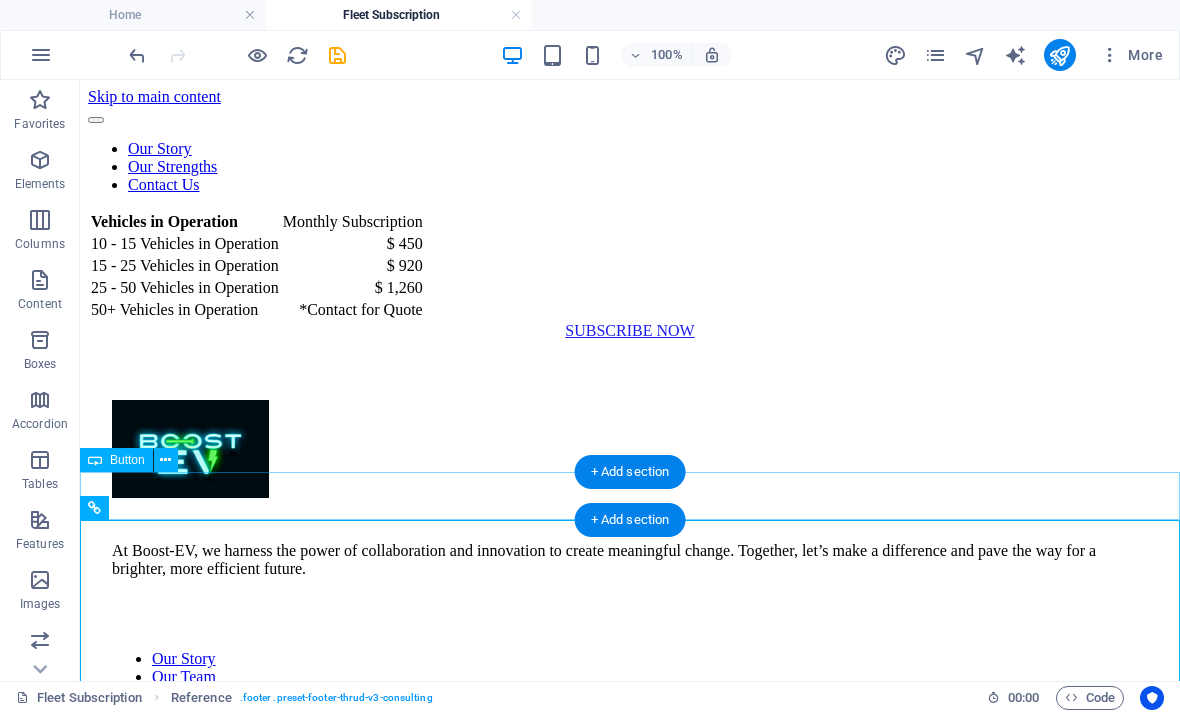 click on "SUBSCRIBE NOW" at bounding box center [630, 331] 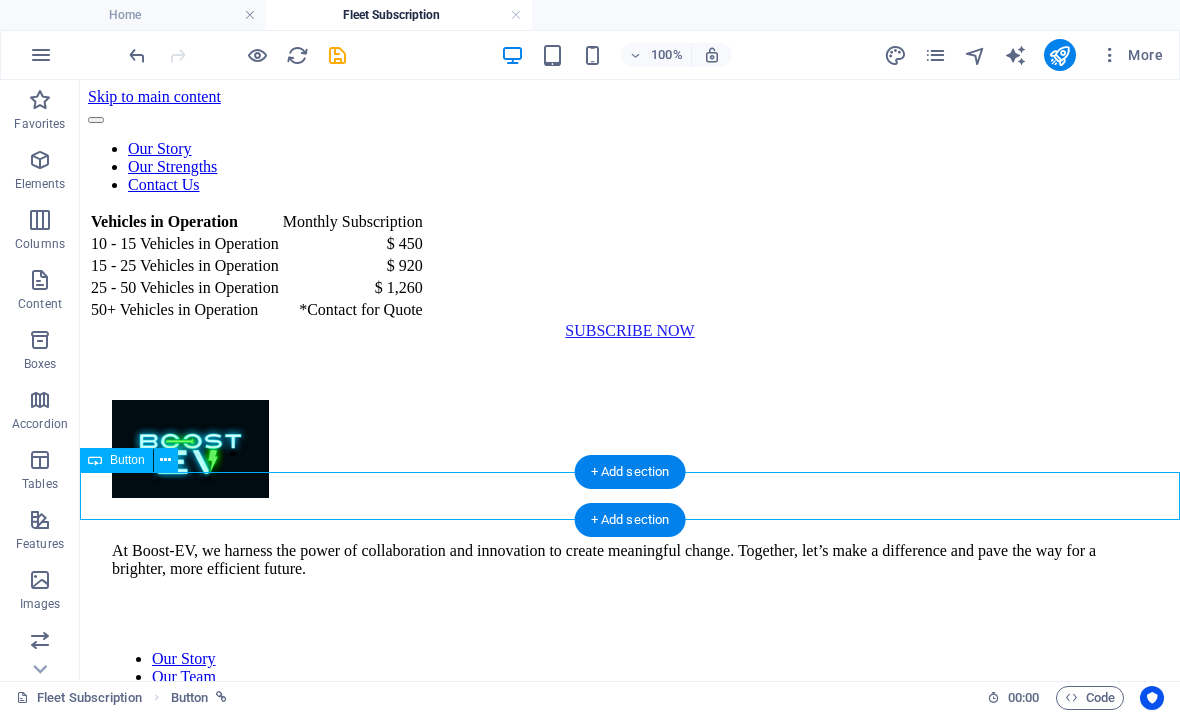 click on "SUBSCRIBE NOW" at bounding box center (630, 331) 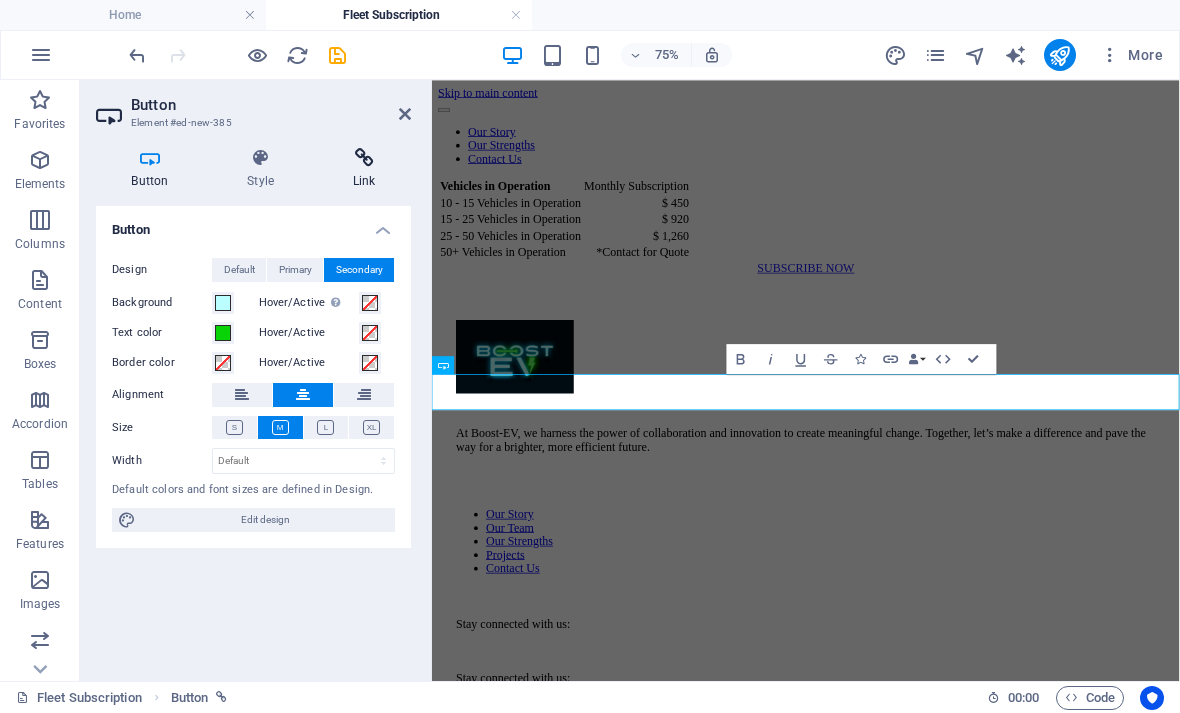 click at bounding box center [364, 158] 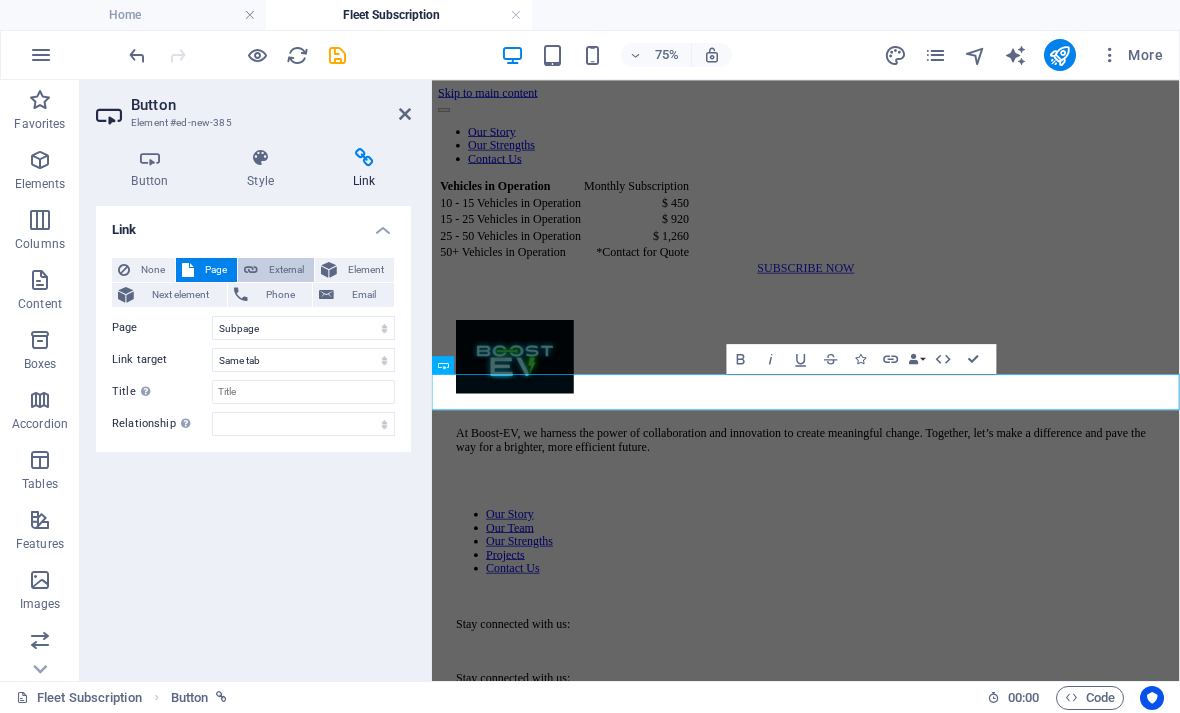 click on "External" at bounding box center [286, 270] 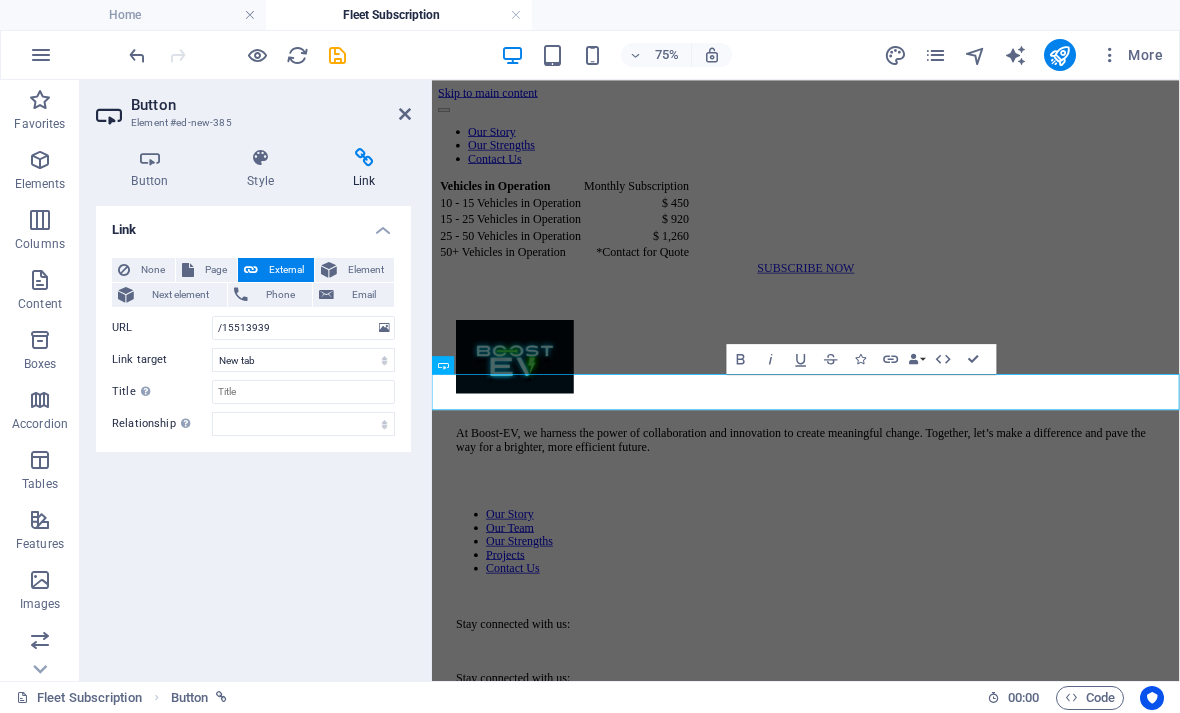 click on "Home Fleet Subscription" at bounding box center [590, 15] 